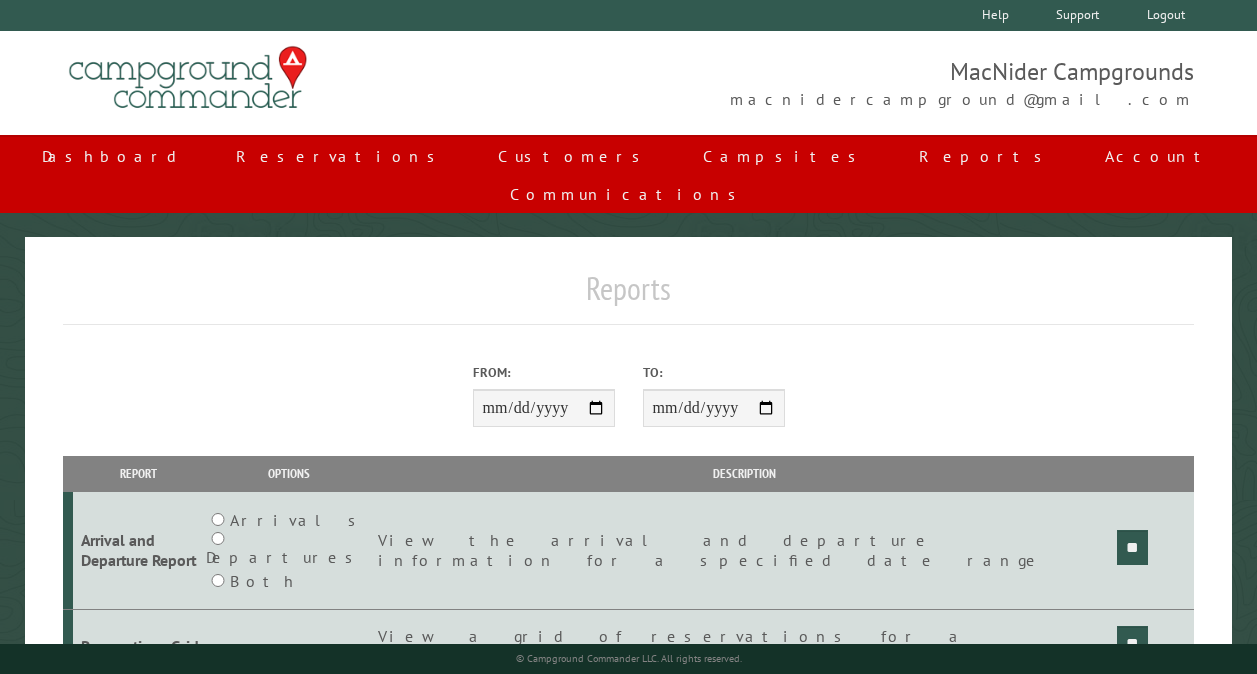 scroll, scrollTop: 0, scrollLeft: 0, axis: both 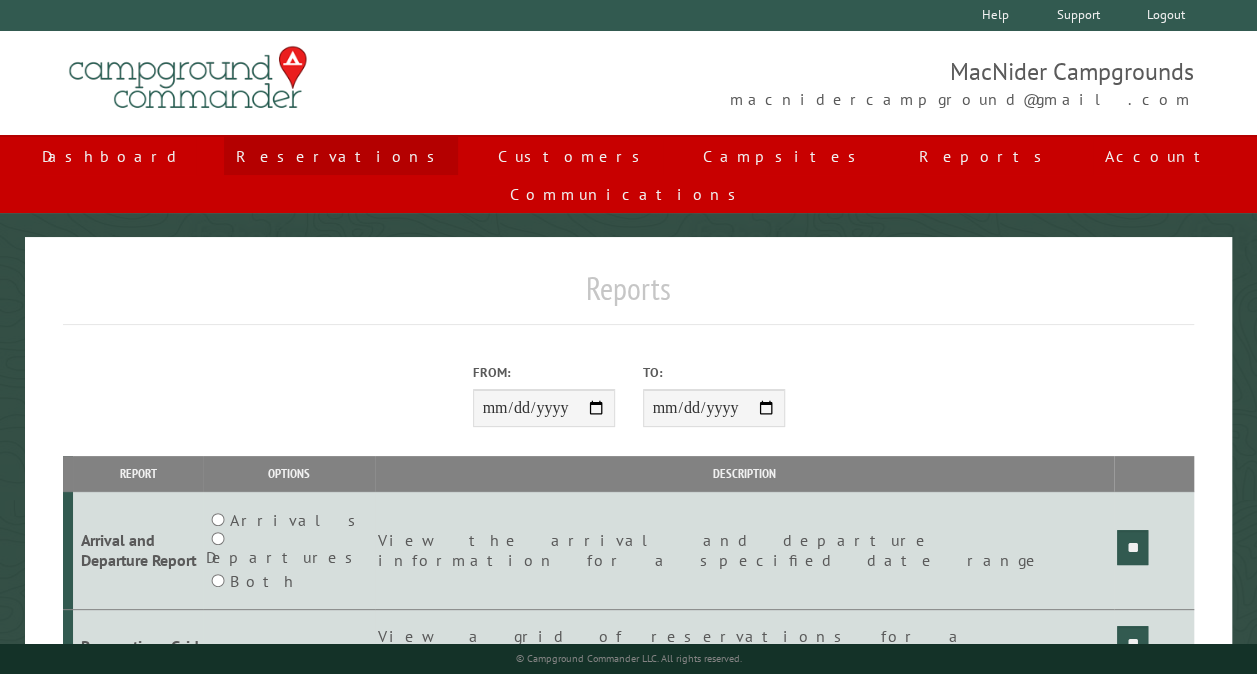 click on "Reservations" at bounding box center [341, 156] 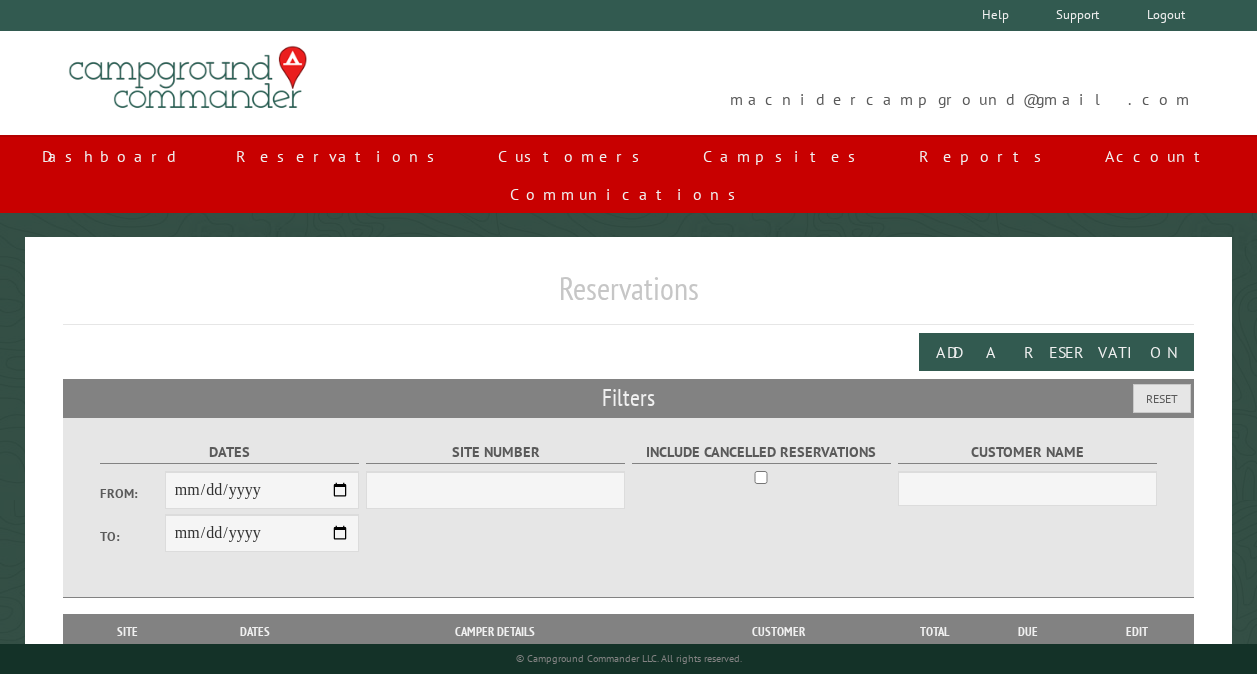 scroll, scrollTop: 0, scrollLeft: 0, axis: both 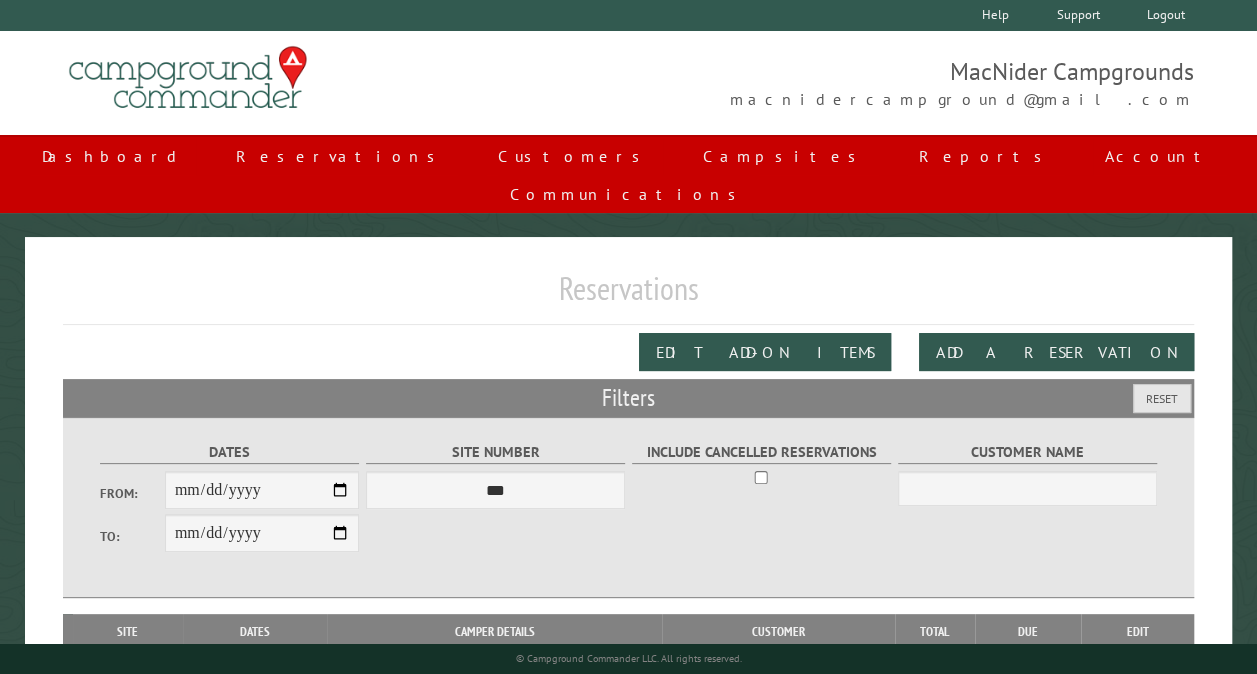 type on "**********" 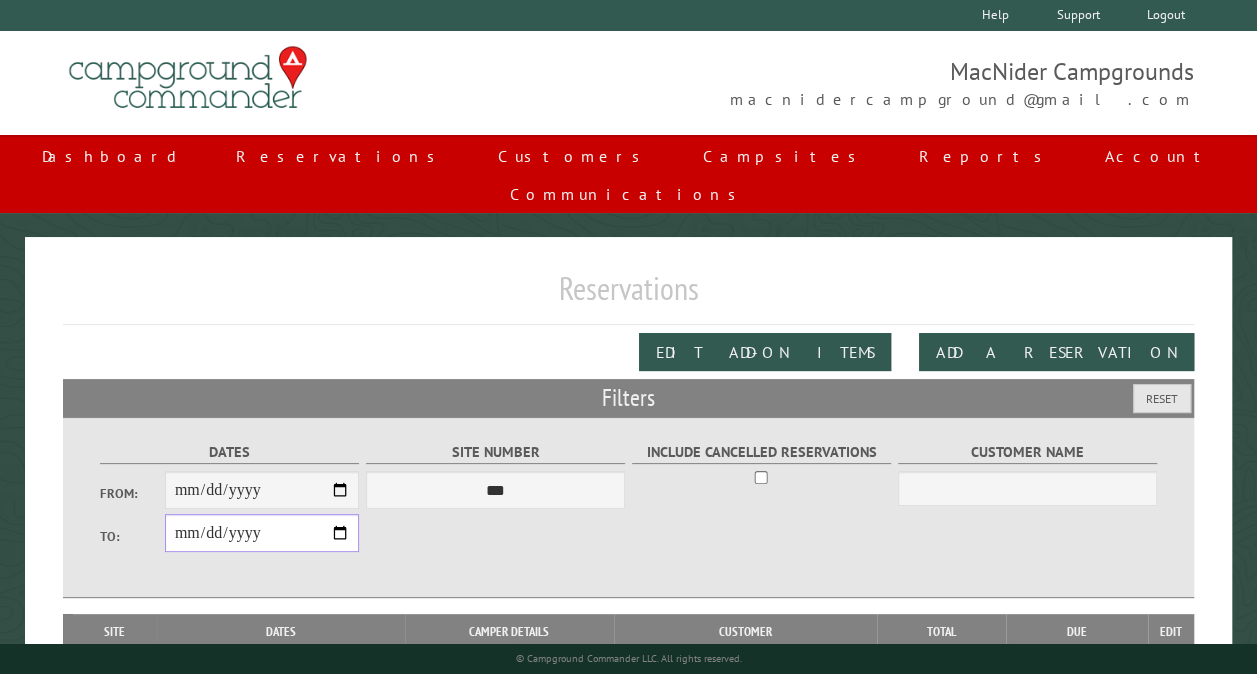 click on "**********" at bounding box center (262, 533) 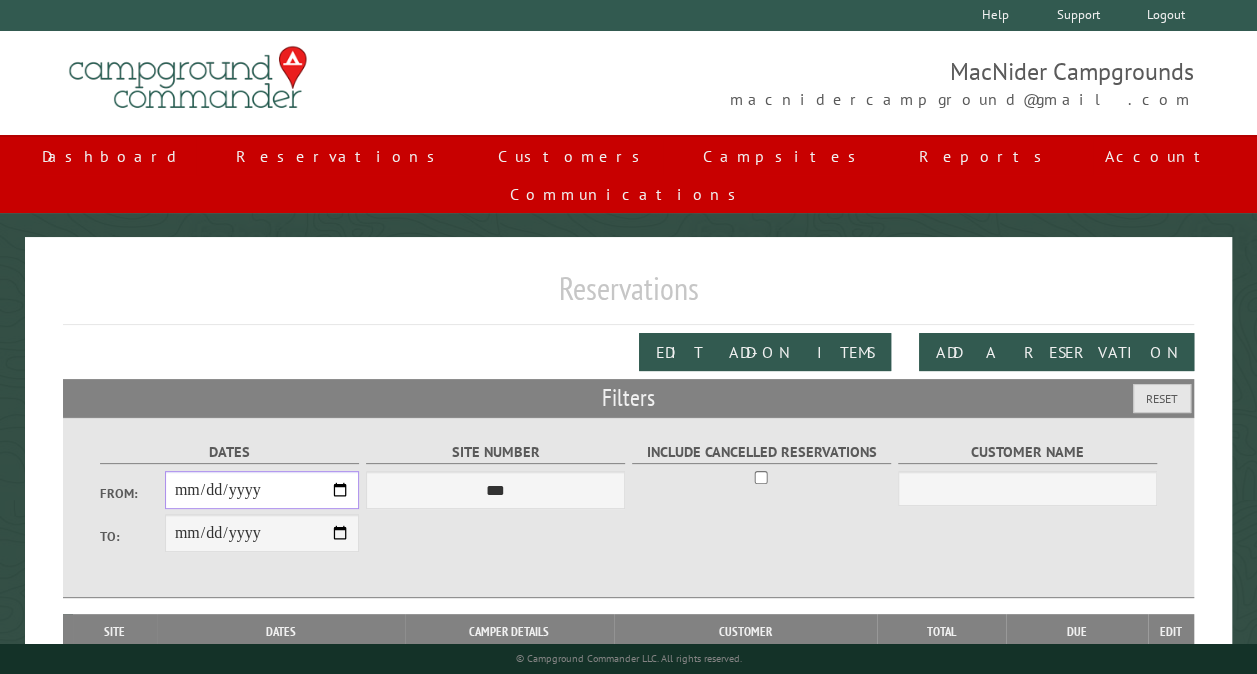 click on "**********" at bounding box center (262, 490) 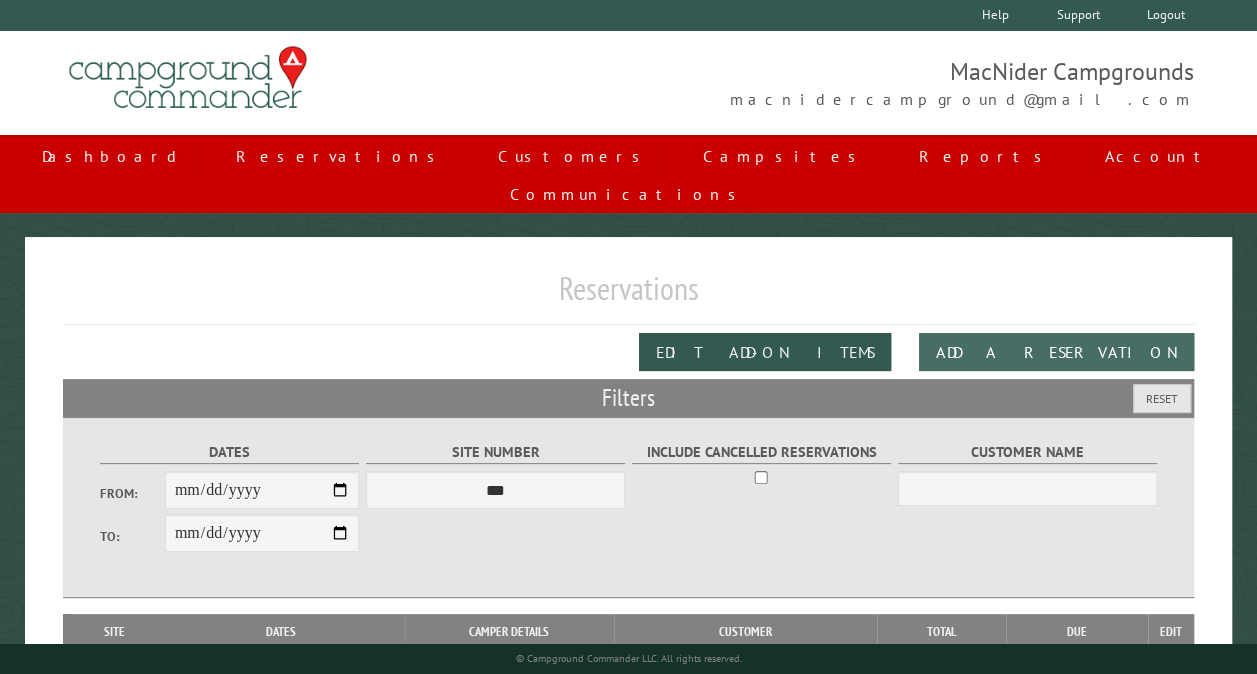 click on "Add a Reservation" at bounding box center [1056, 352] 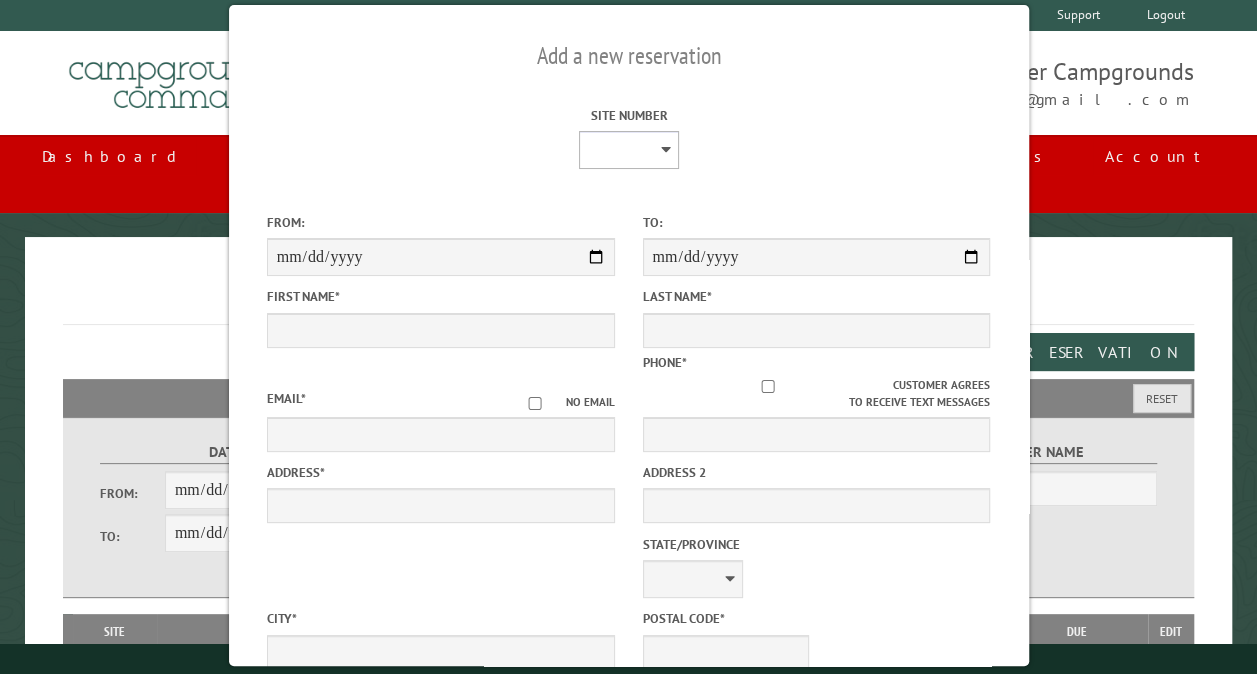 click on "** ** ** ** ** ** ** ** ** *** *** *** *** ** ** ** ** ** ** ** ** ** *** *** ** ** ** ** ** ** ********* ** ** ** ** ** ** ** ** ** *** *** *** *** *** *** ** ** ** ** ** ** ** ** ** *** *** *** *** *** *** ** ** ** ** ** ** ** ** ** ** ** ** ** ** ** ** ** ** ** ** ** ** ** ** *** *** *** *** *** ***" at bounding box center [628, 150] 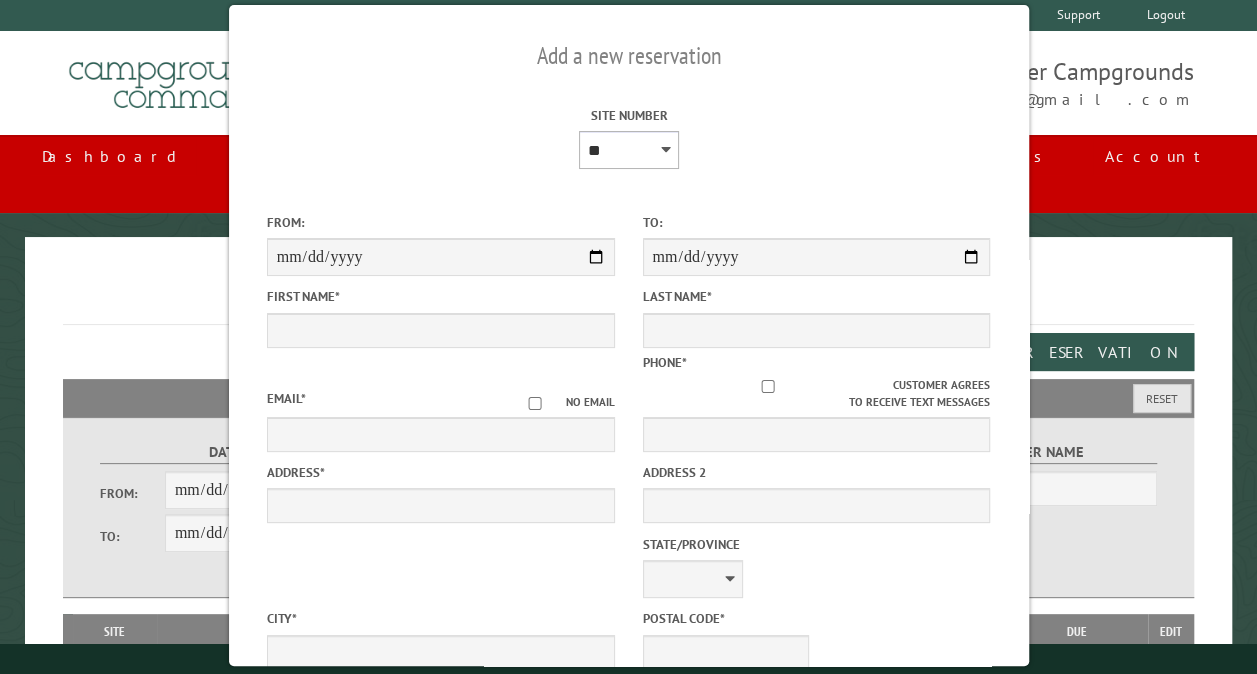 click on "** ** ** ** ** ** ** ** ** *** *** *** *** ** ** ** ** ** ** ** ** ** *** *** ** ** ** ** ** ** ********* ** ** ** ** ** ** ** ** ** *** *** *** *** *** *** ** ** ** ** ** ** ** ** ** *** *** *** *** *** *** ** ** ** ** ** ** ** ** ** ** ** ** ** ** ** ** ** ** ** ** ** ** ** ** *** *** *** *** *** ***" at bounding box center (628, 150) 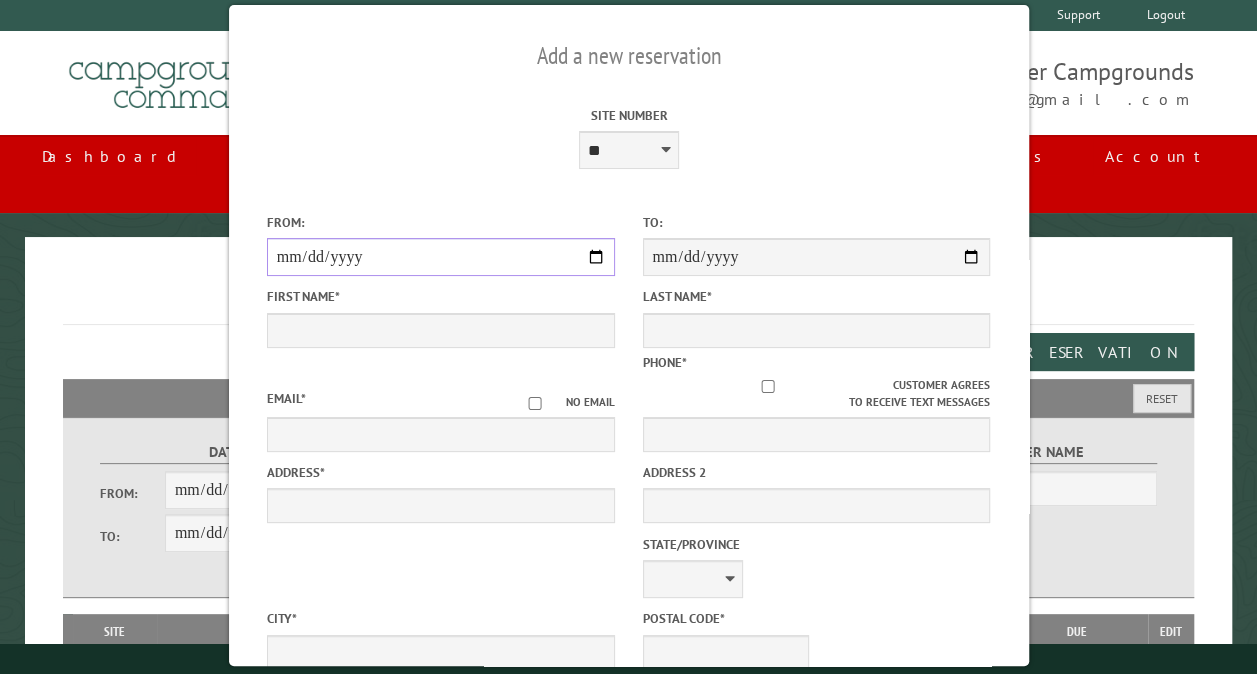 click on "From:" at bounding box center (440, 257) 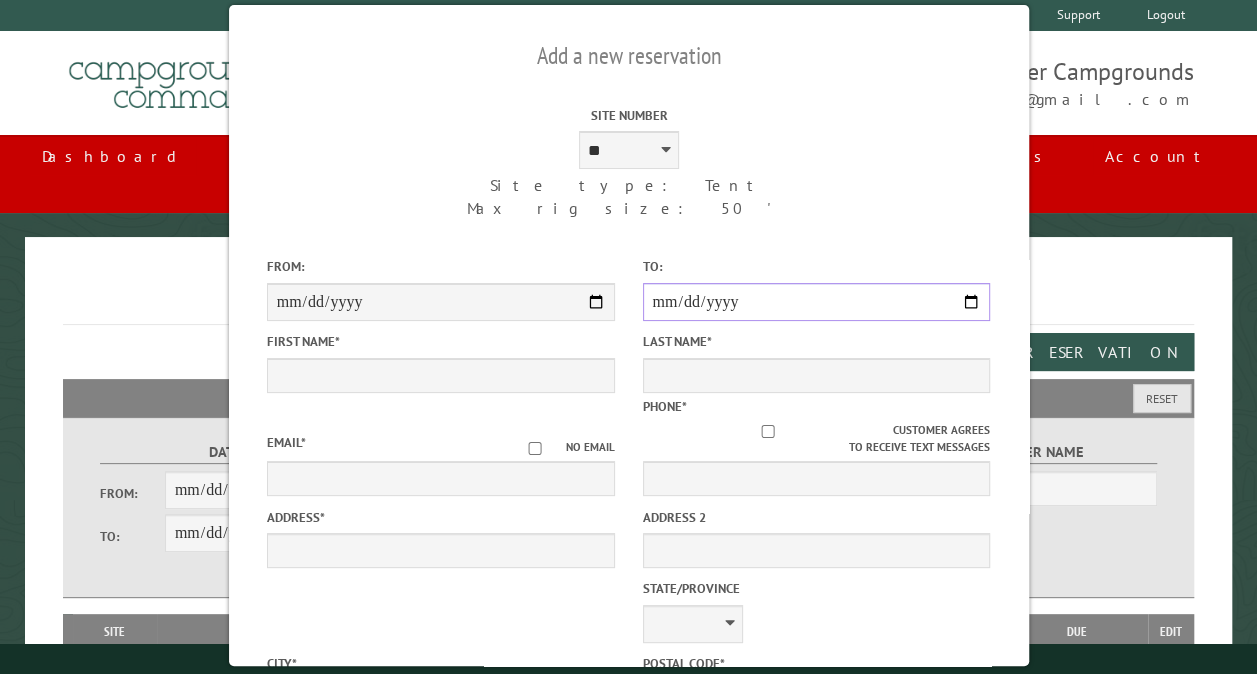 click on "**********" at bounding box center (816, 302) 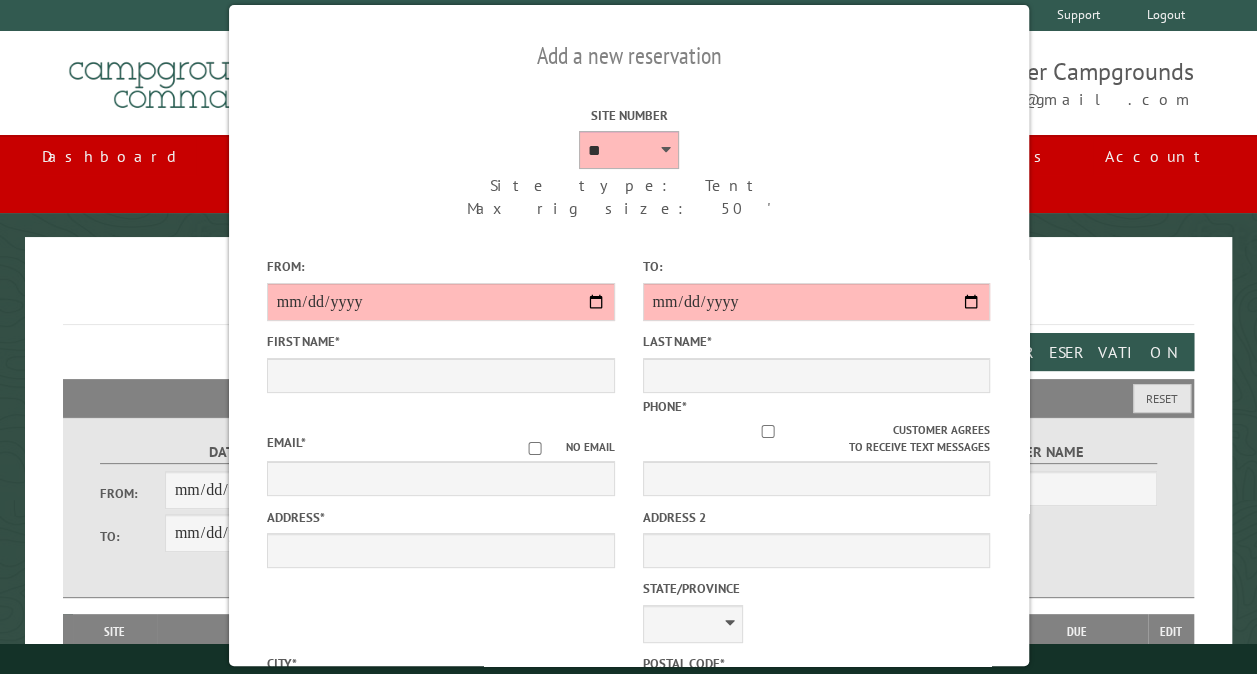 click on "** ** ** ** ** ** ** ** ** *** *** *** *** ** ** ** ** ** ** ** ** ** *** *** ** ** ** ** ** ** ********* ** ** ** ** ** ** ** ** ** *** *** *** *** *** *** ** ** ** ** ** ** ** ** ** *** *** *** *** *** *** ** ** ** ** ** ** ** ** ** ** ** ** ** ** ** ** ** ** ** ** ** ** ** ** *** *** *** *** *** ***" at bounding box center (628, 150) 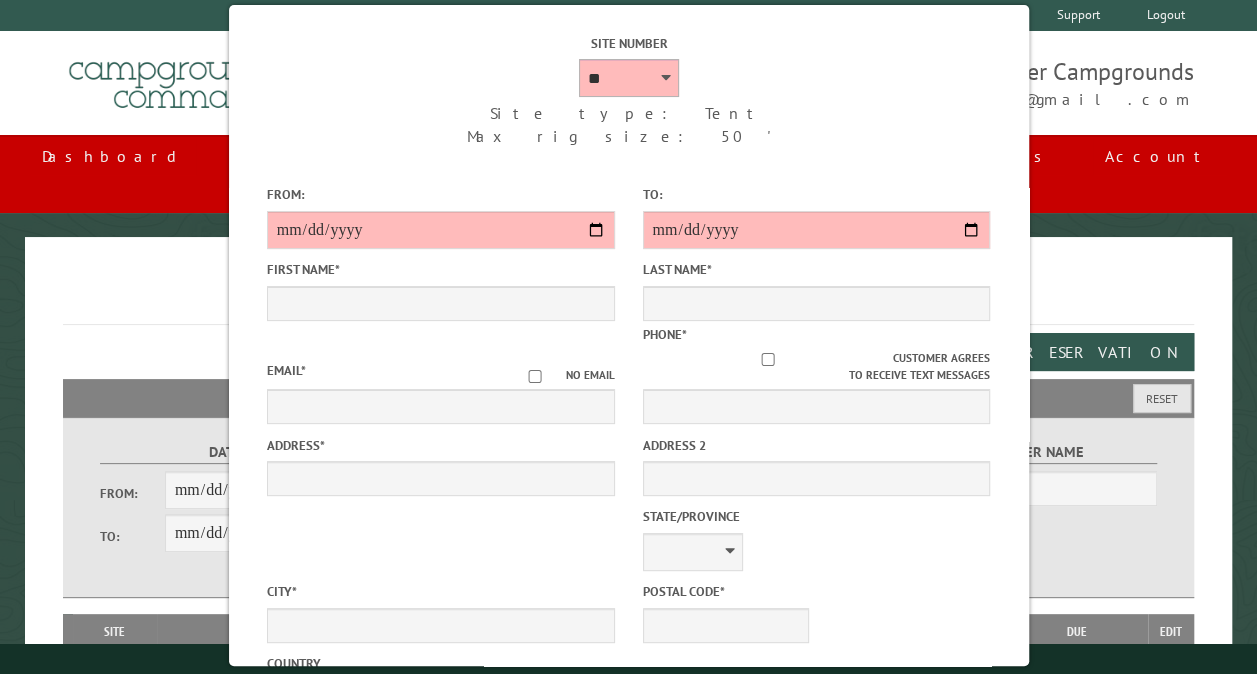 scroll, scrollTop: 100, scrollLeft: 0, axis: vertical 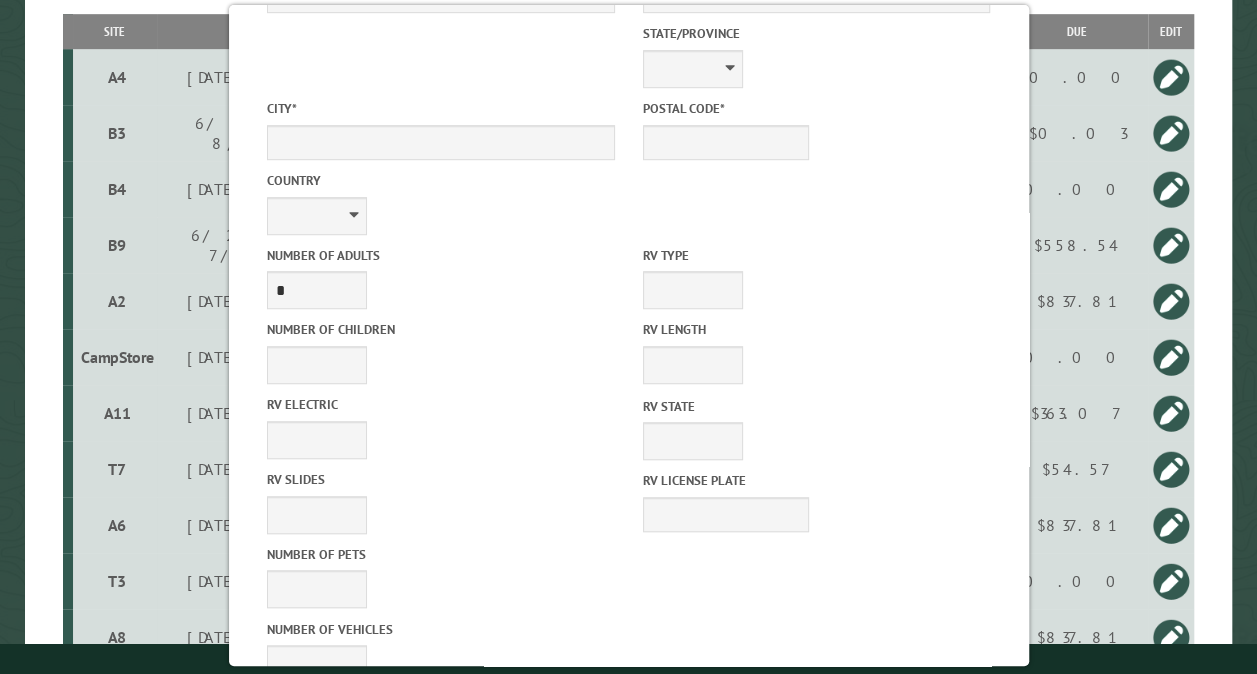 click on "Cancel" at bounding box center (538, 984) 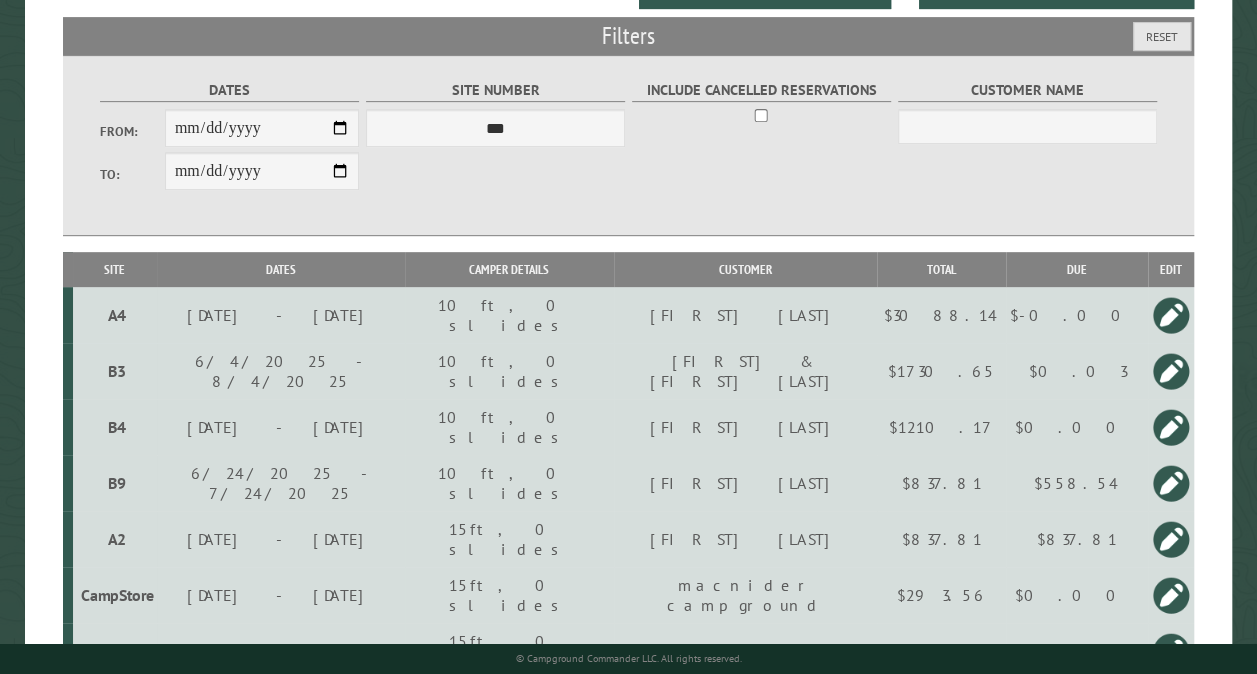 scroll, scrollTop: 0, scrollLeft: 0, axis: both 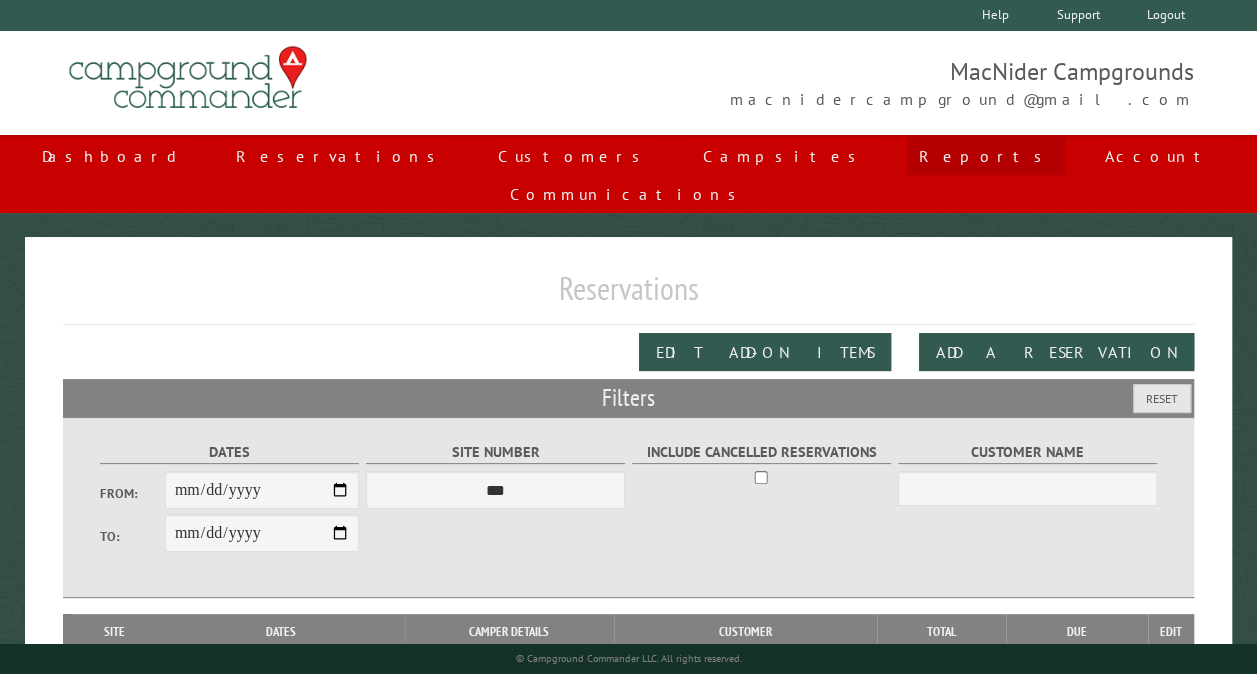 click on "Reports" at bounding box center [986, 156] 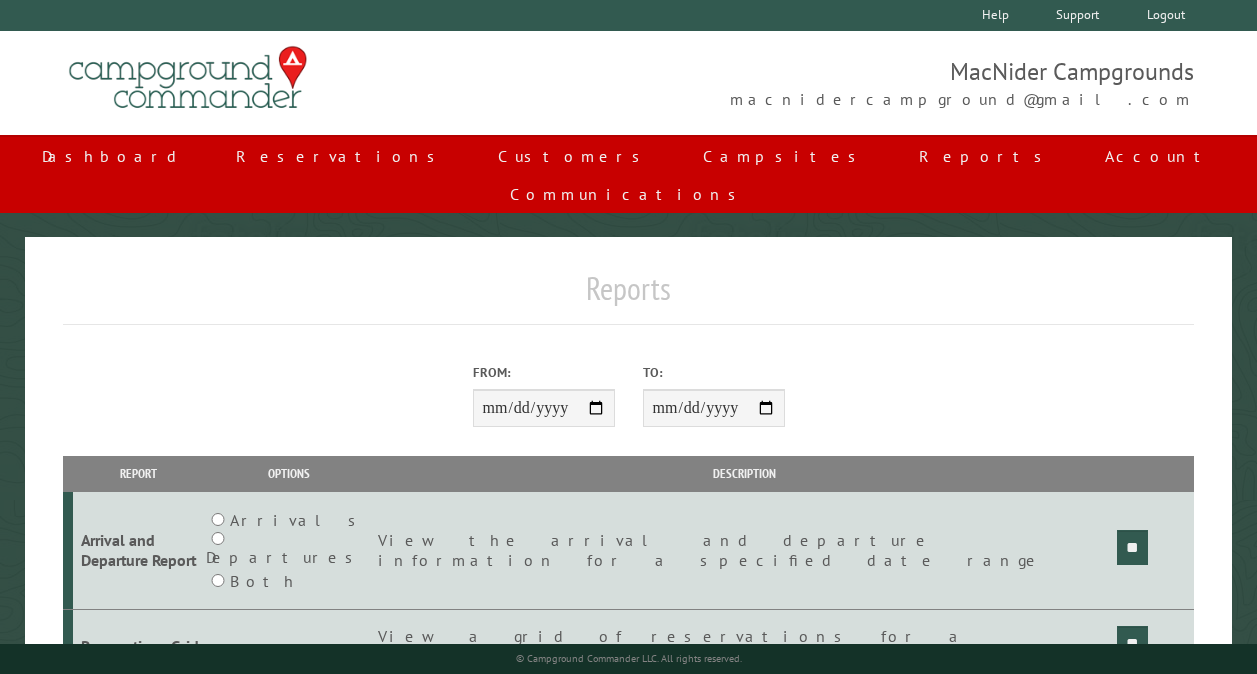 scroll, scrollTop: 0, scrollLeft: 0, axis: both 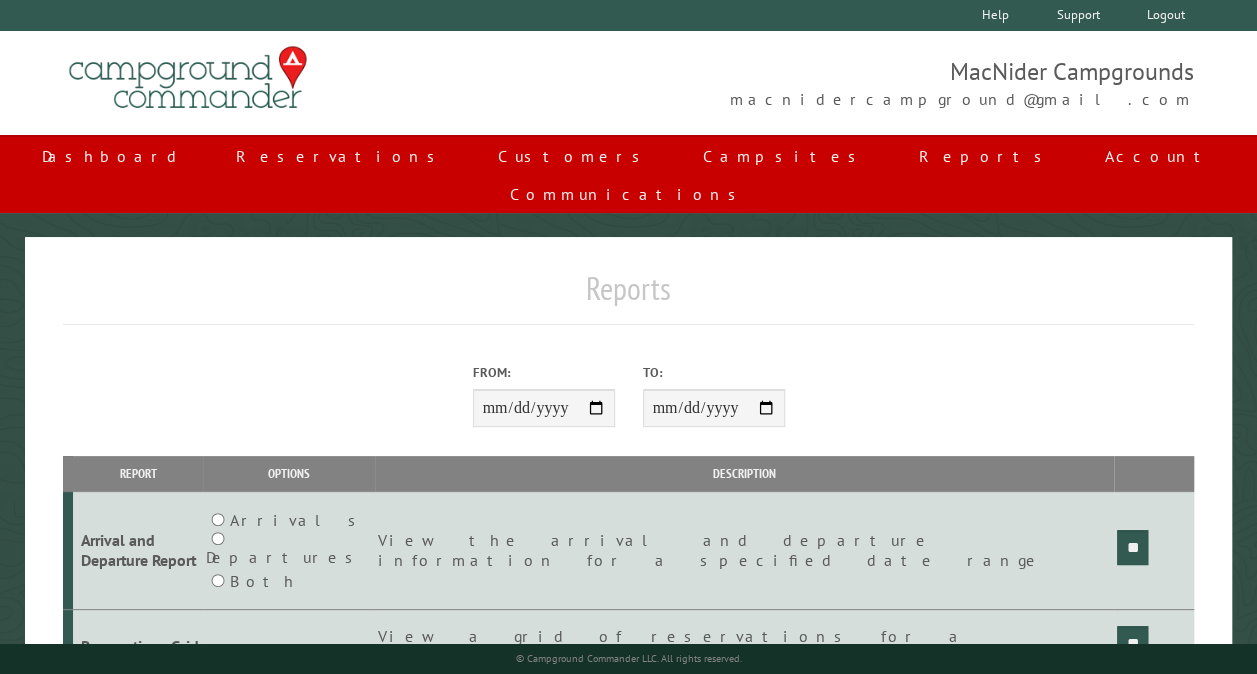 click on "From:" at bounding box center [544, 408] 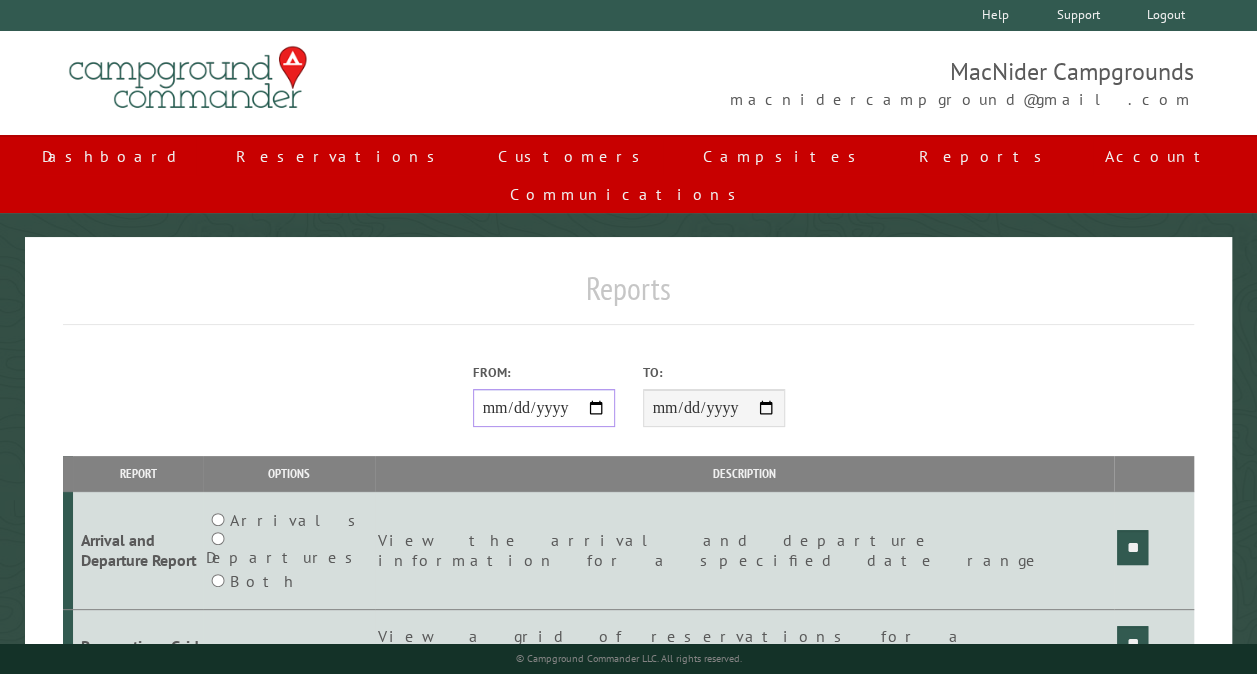 click on "From:" at bounding box center (544, 408) 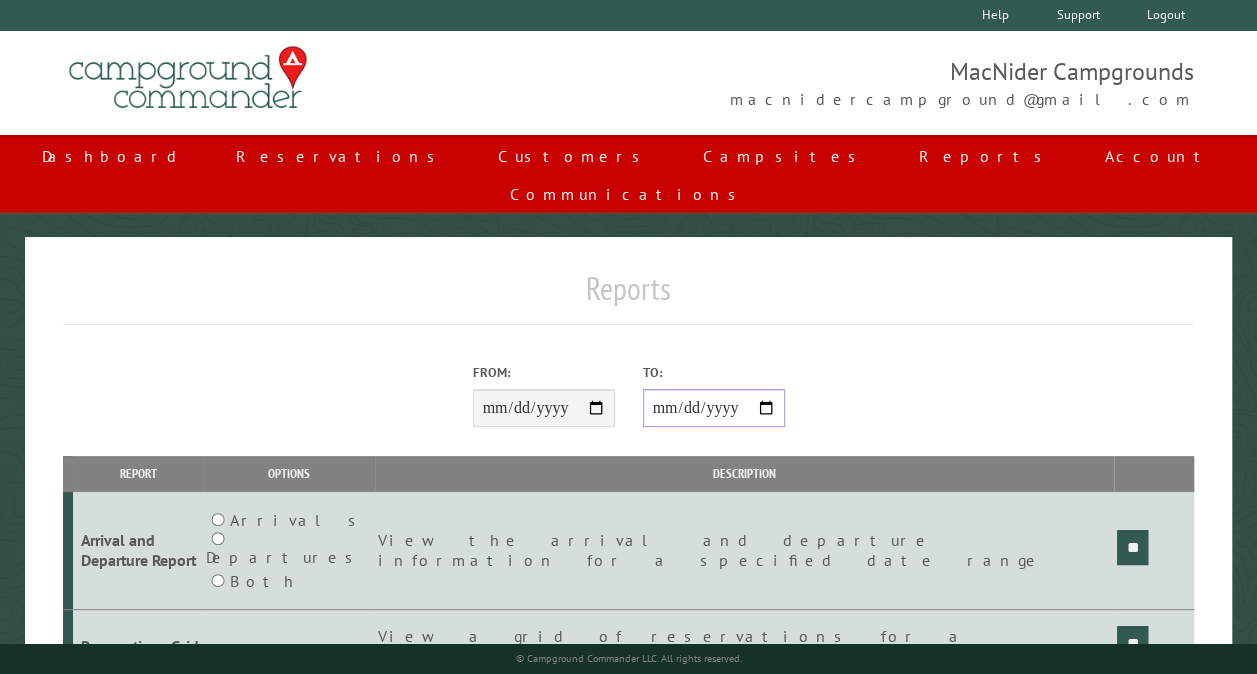 click on "**********" at bounding box center (714, 408) 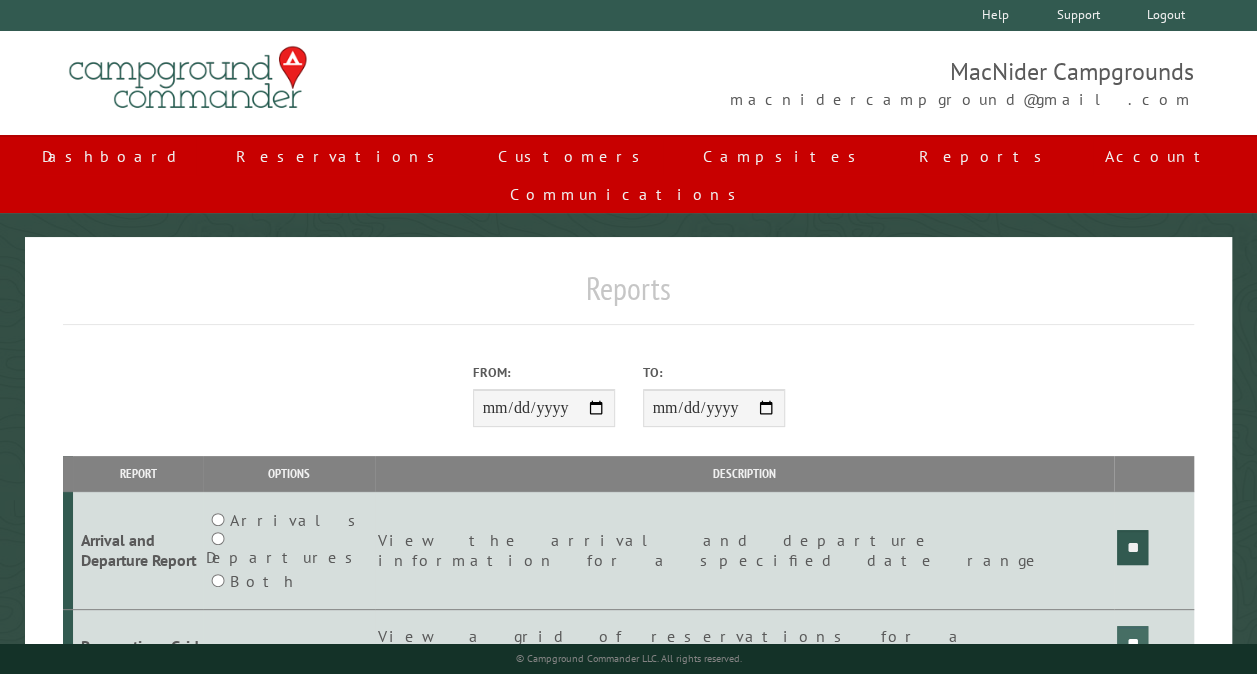 click on "**" at bounding box center [1132, 547] 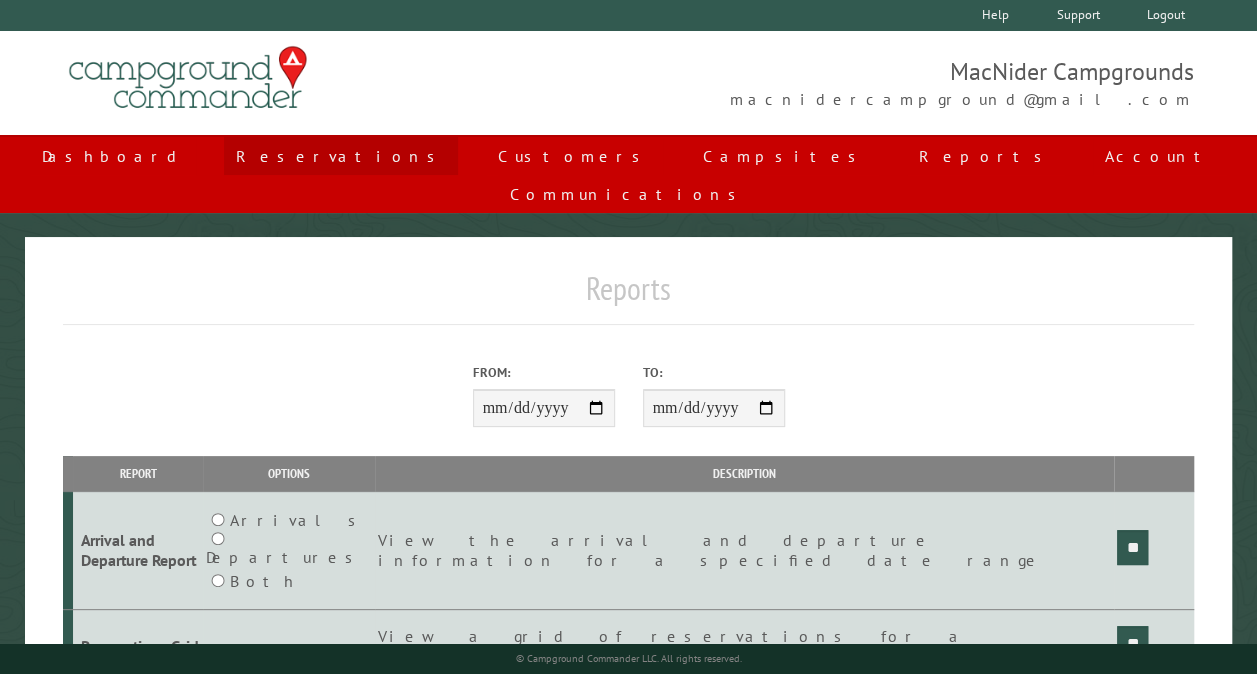 click on "Reservations" at bounding box center (341, 156) 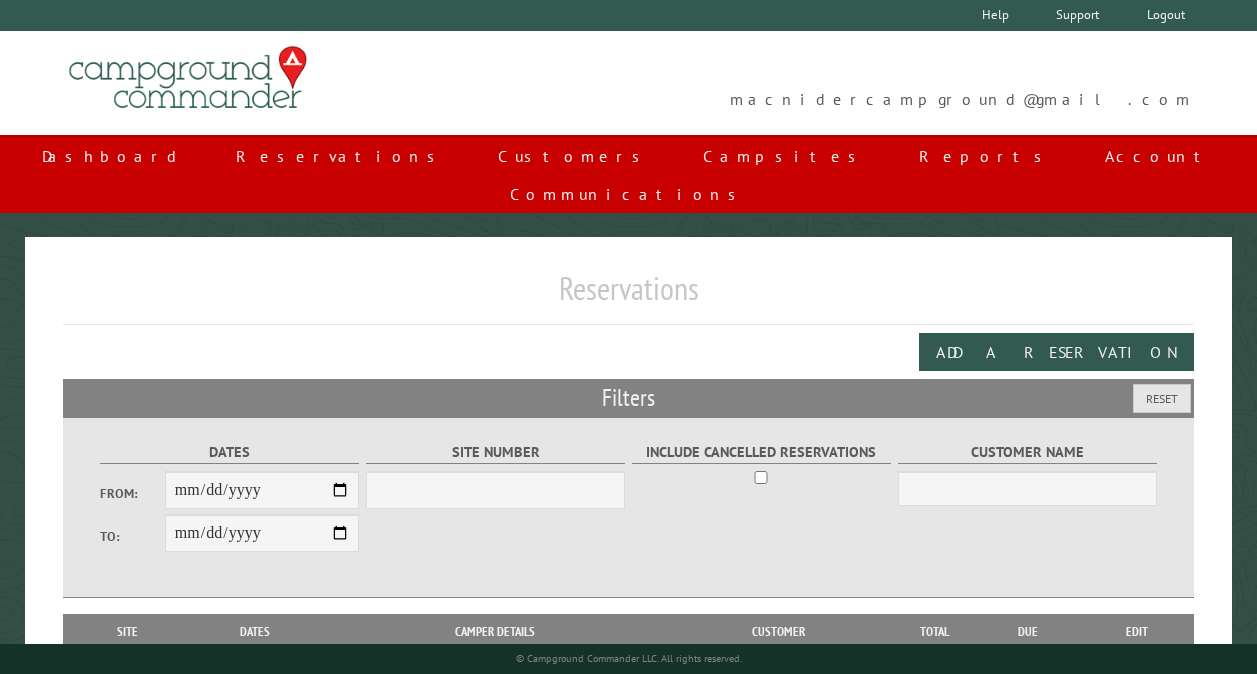 scroll, scrollTop: 0, scrollLeft: 0, axis: both 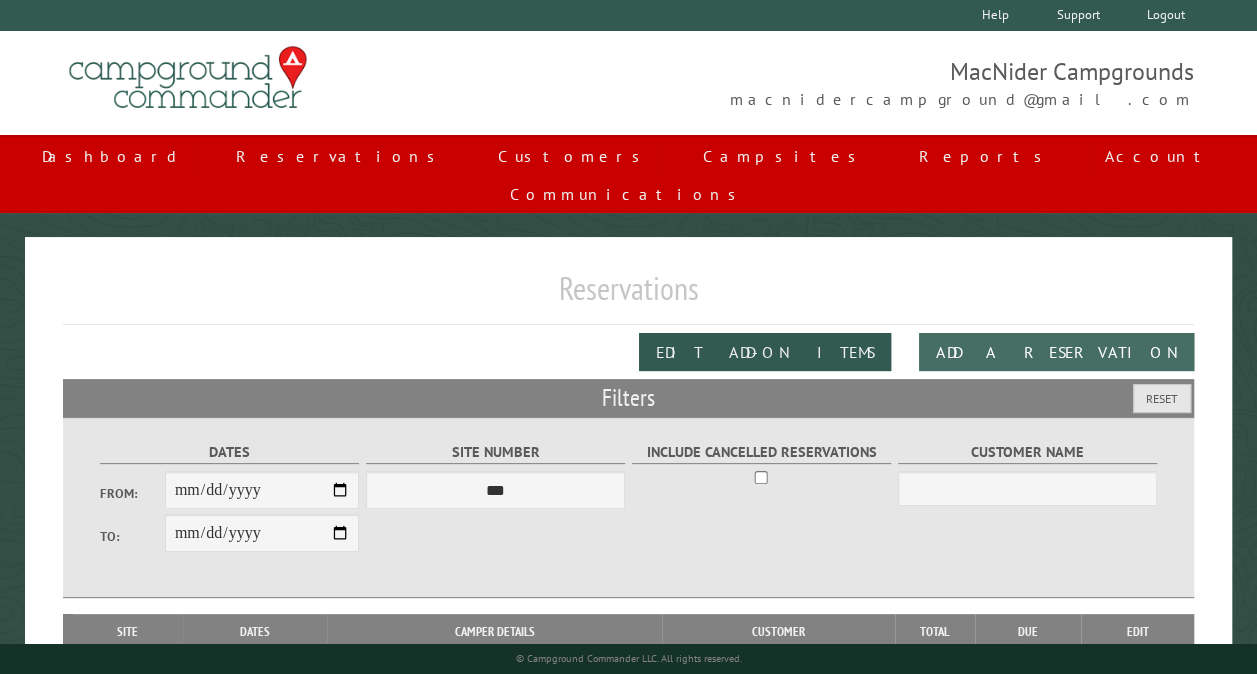 click on "Add a Reservation" at bounding box center [1056, 352] 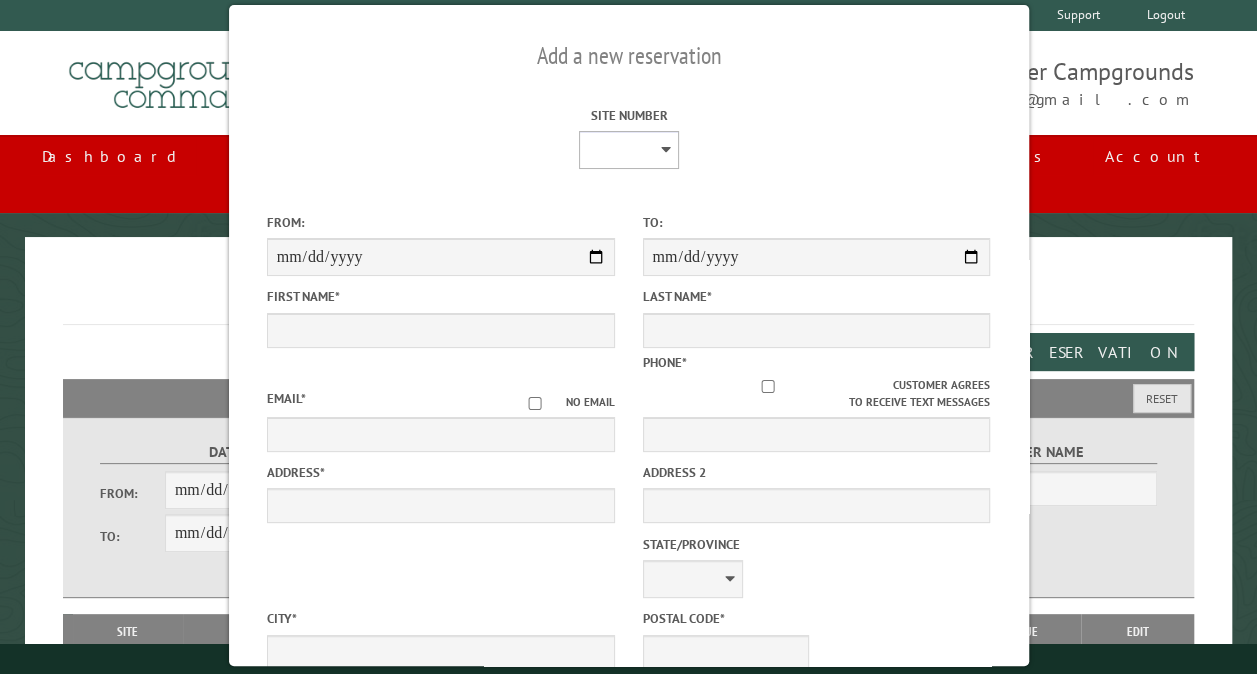 click on "** ** ** ** ** ** ** ** ** *** *** *** *** ** ** ** ** ** ** ** ** ** *** *** ** ** ** ** ** ** ********* ** ** ** ** ** ** ** ** ** *** *** *** *** *** *** ** ** ** ** ** ** ** ** ** *** *** *** *** *** *** ** ** ** ** ** ** ** ** ** ** ** ** ** ** ** ** ** ** ** ** ** ** ** ** *** *** *** *** *** ***" at bounding box center (628, 150) 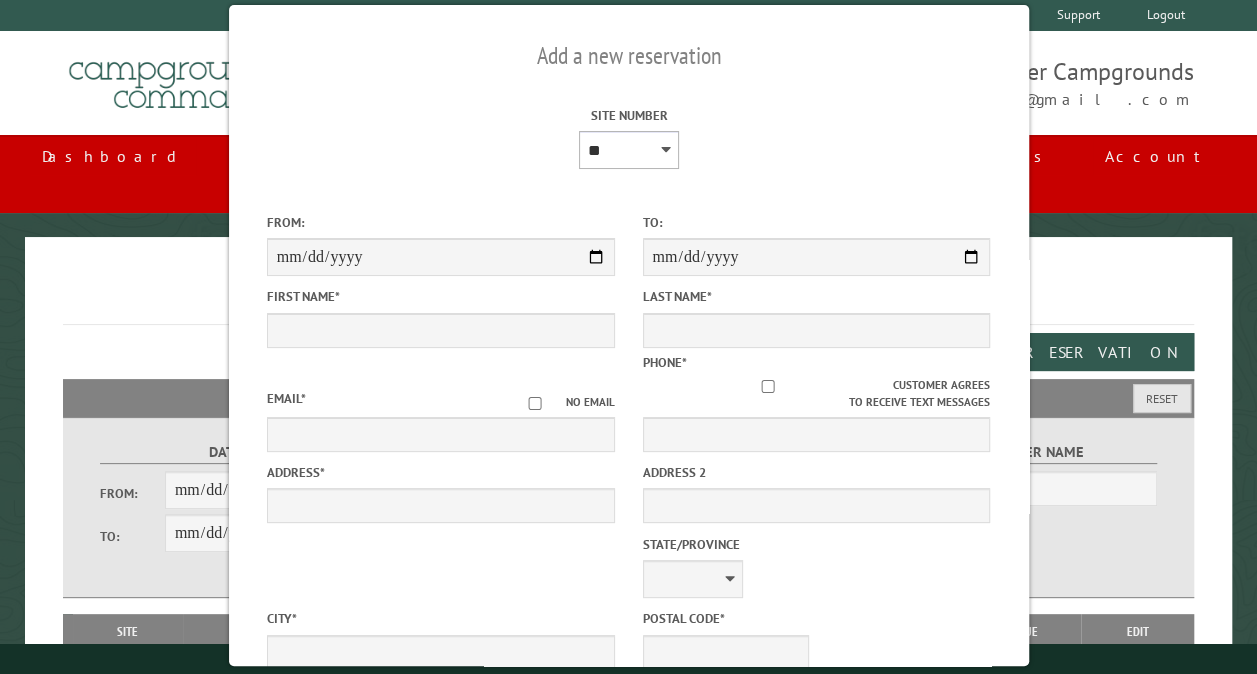 click on "** ** ** ** ** ** ** ** ** *** *** *** *** ** ** ** ** ** ** ** ** ** *** *** ** ** ** ** ** ** ********* ** ** ** ** ** ** ** ** ** *** *** *** *** *** *** ** ** ** ** ** ** ** ** ** *** *** *** *** *** *** ** ** ** ** ** ** ** ** ** ** ** ** ** ** ** ** ** ** ** ** ** ** ** ** *** *** *** *** *** ***" at bounding box center [628, 150] 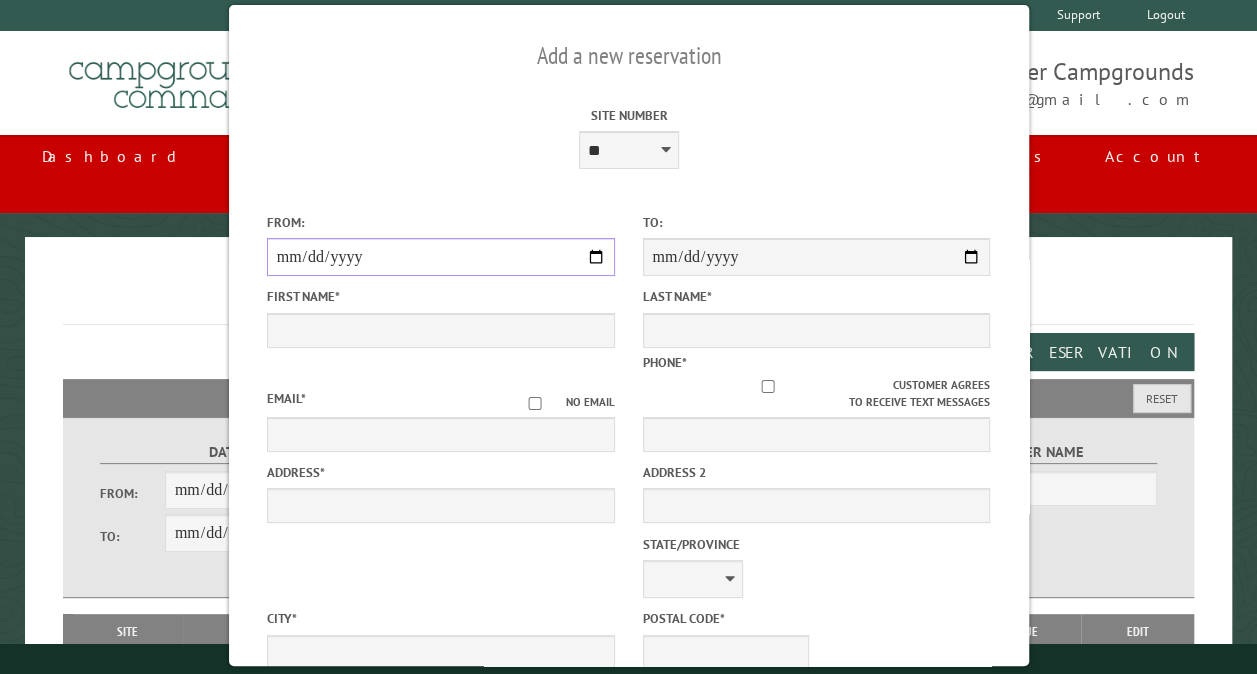 click on "From:" at bounding box center (440, 257) 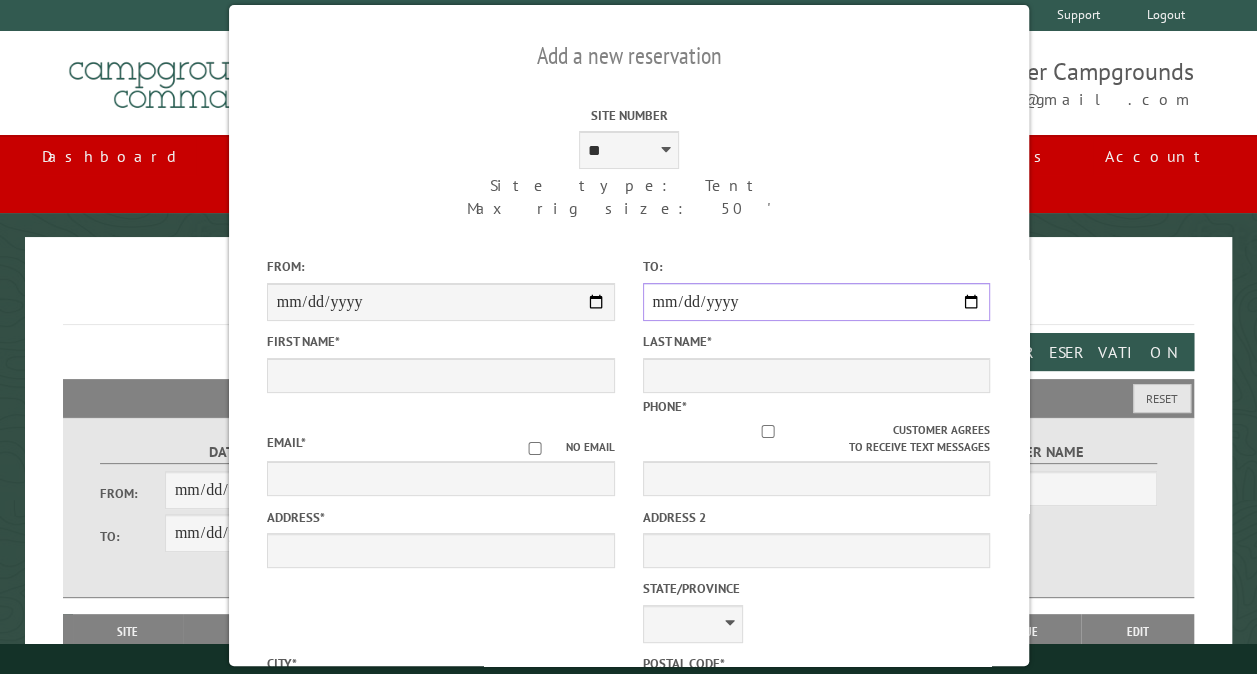 click on "**********" at bounding box center [816, 302] 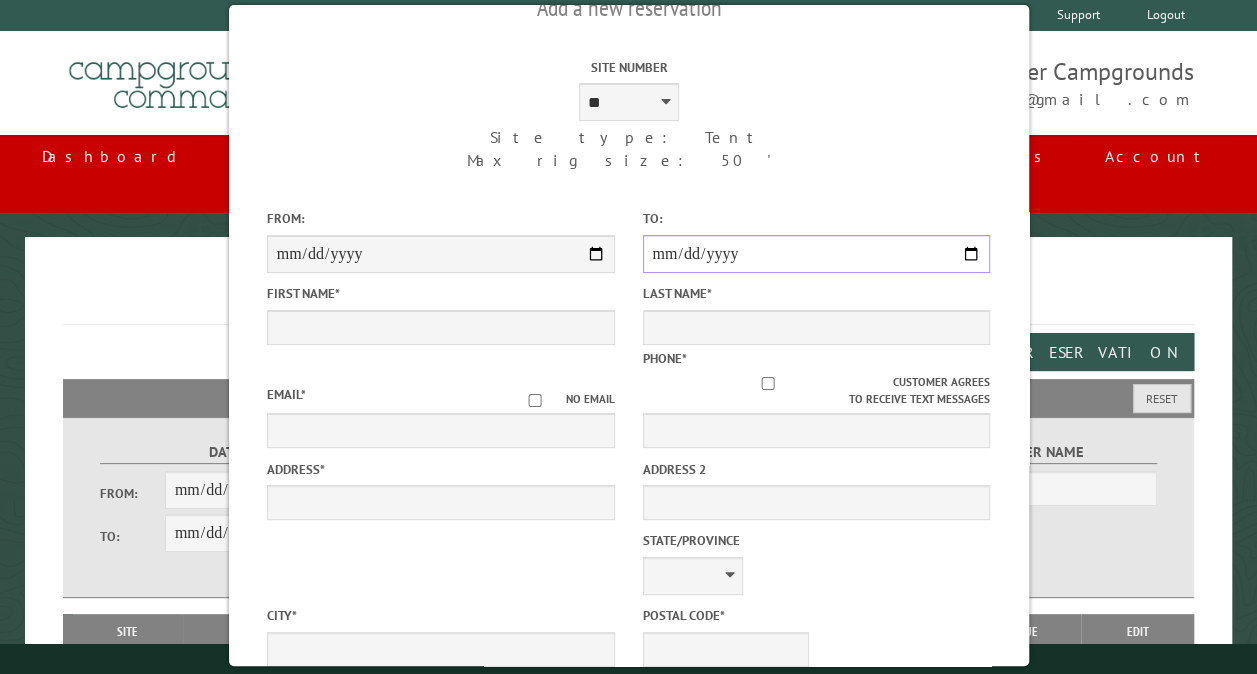 scroll, scrollTop: 0, scrollLeft: 0, axis: both 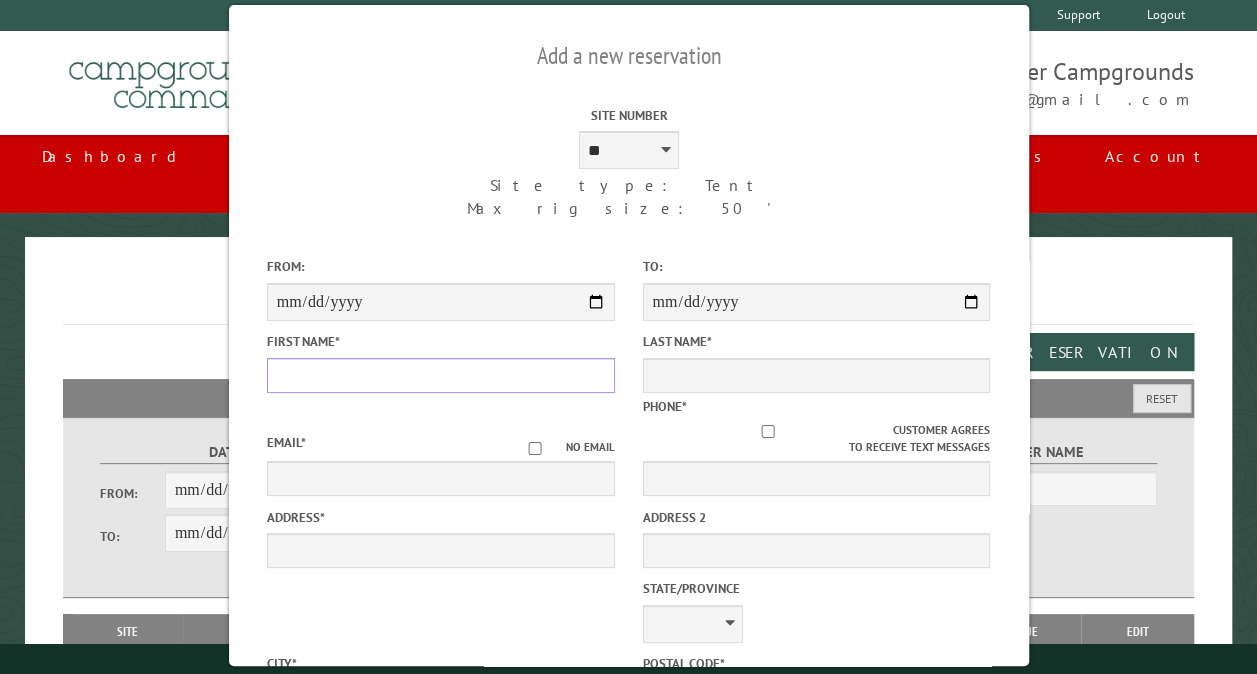 click on "First Name *" at bounding box center (440, 375) 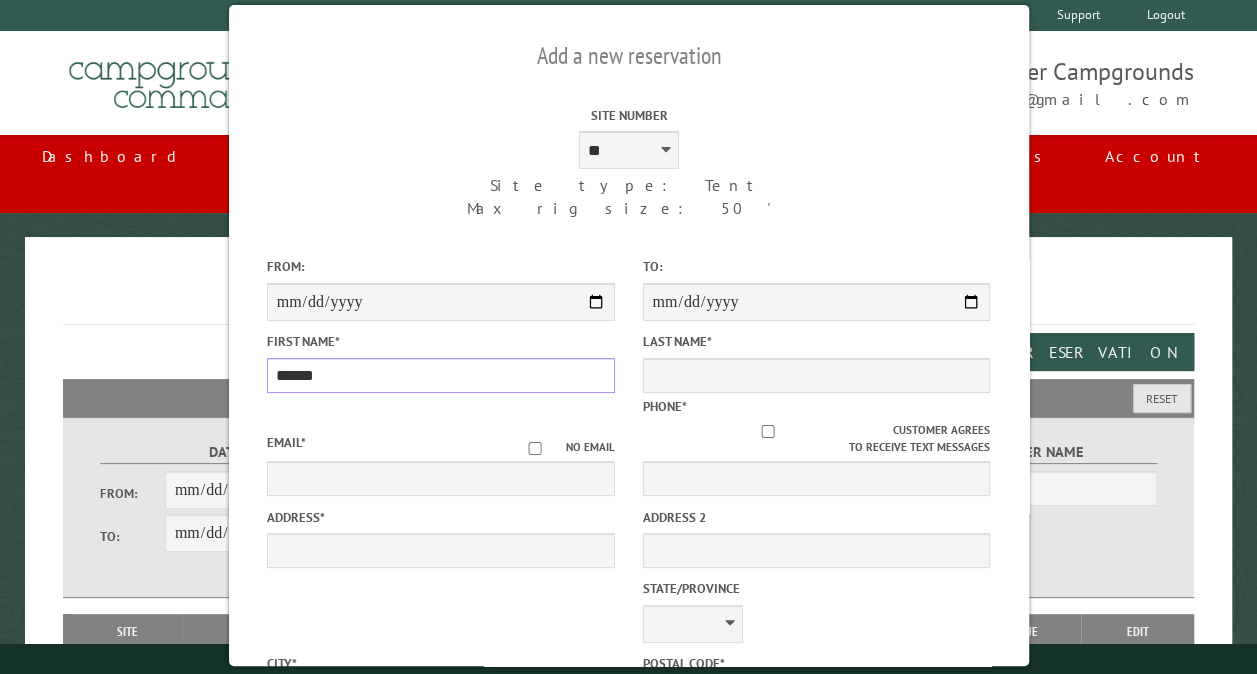 type on "******" 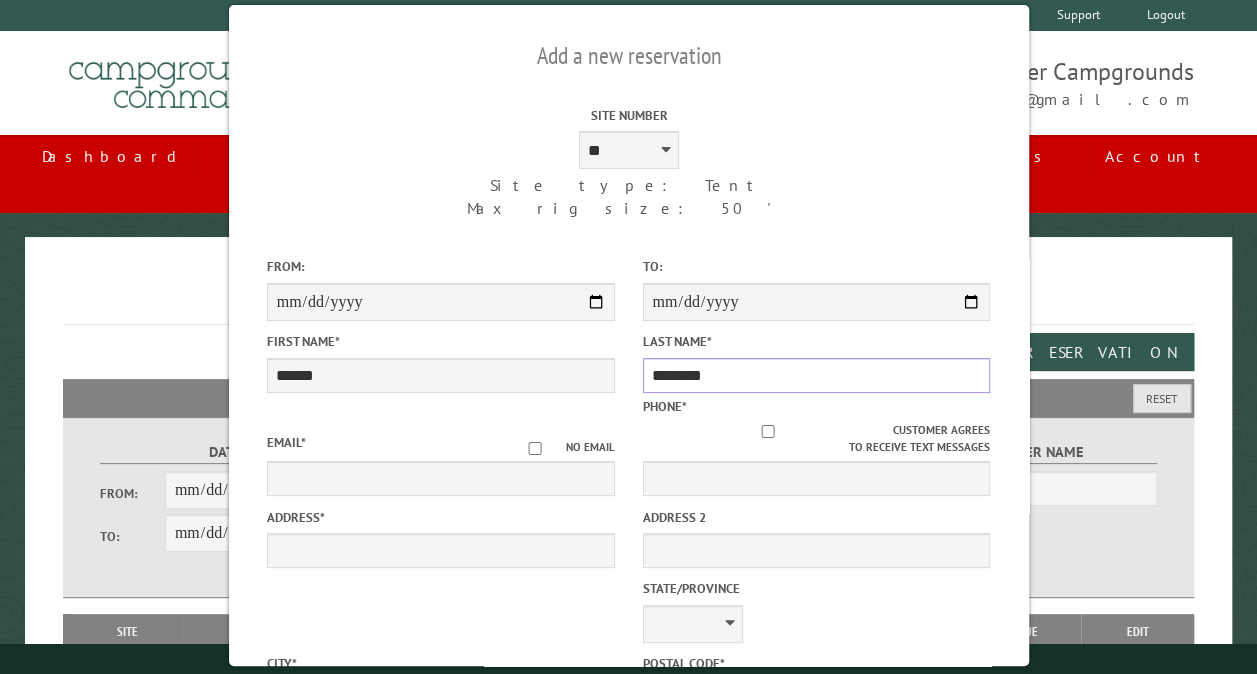 type on "********" 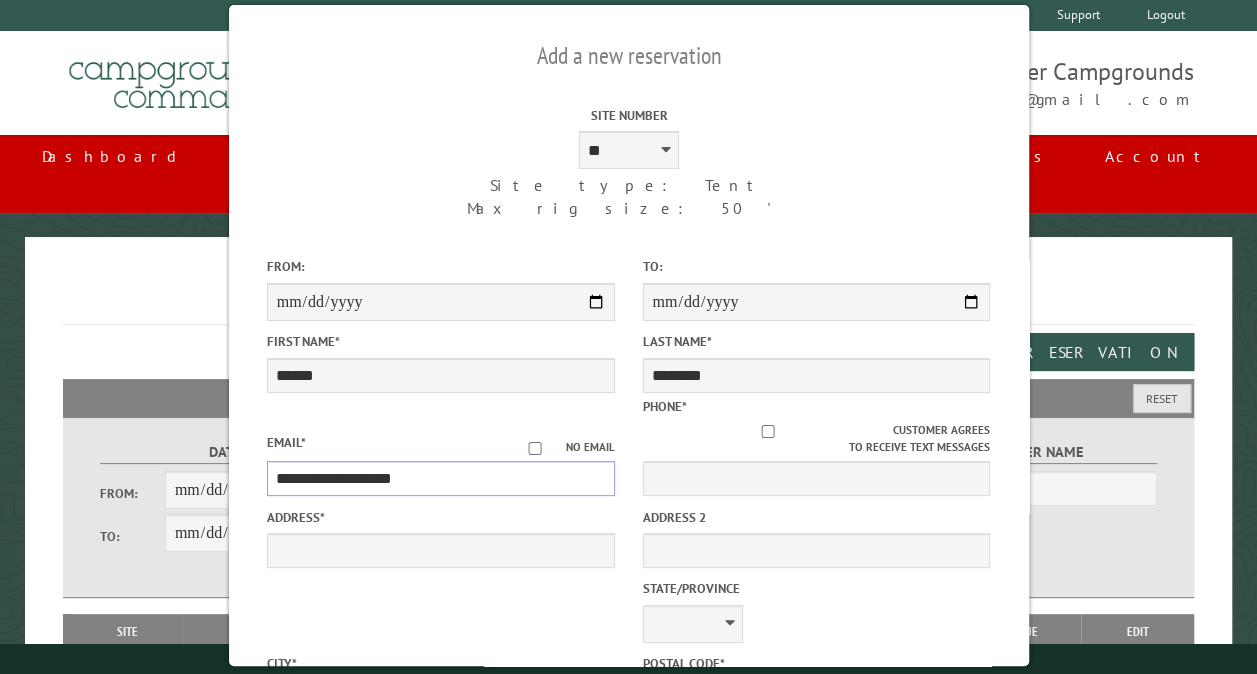 type on "**********" 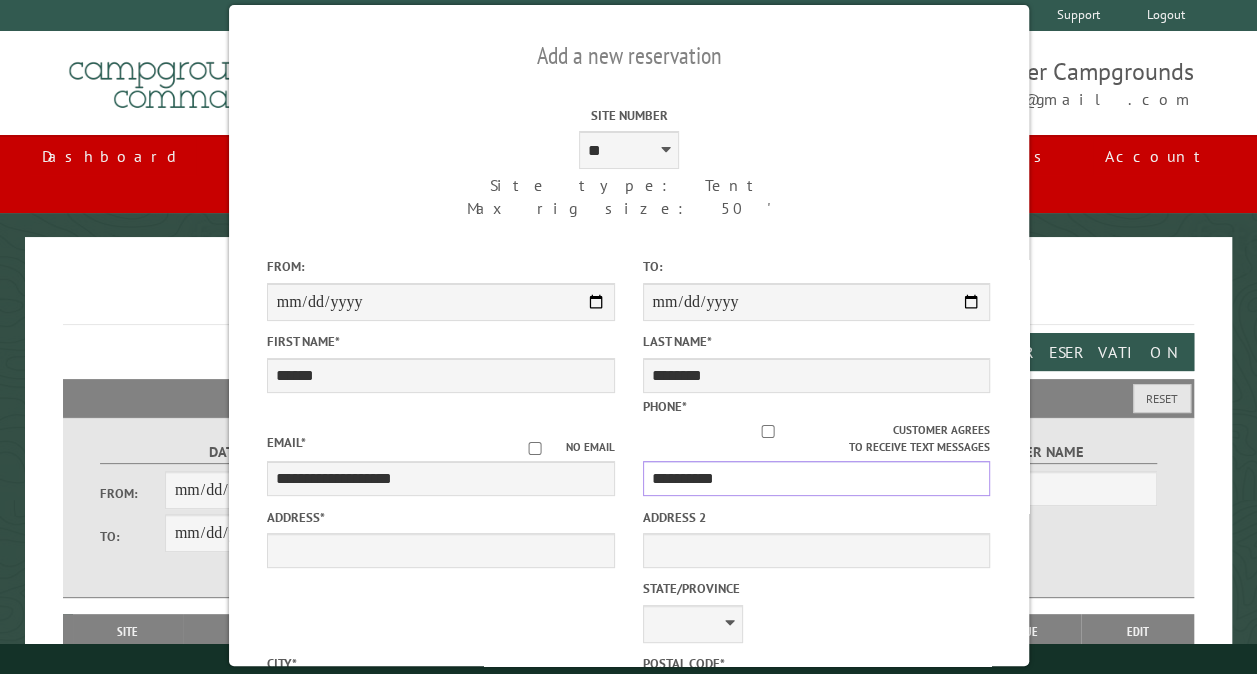 type on "**********" 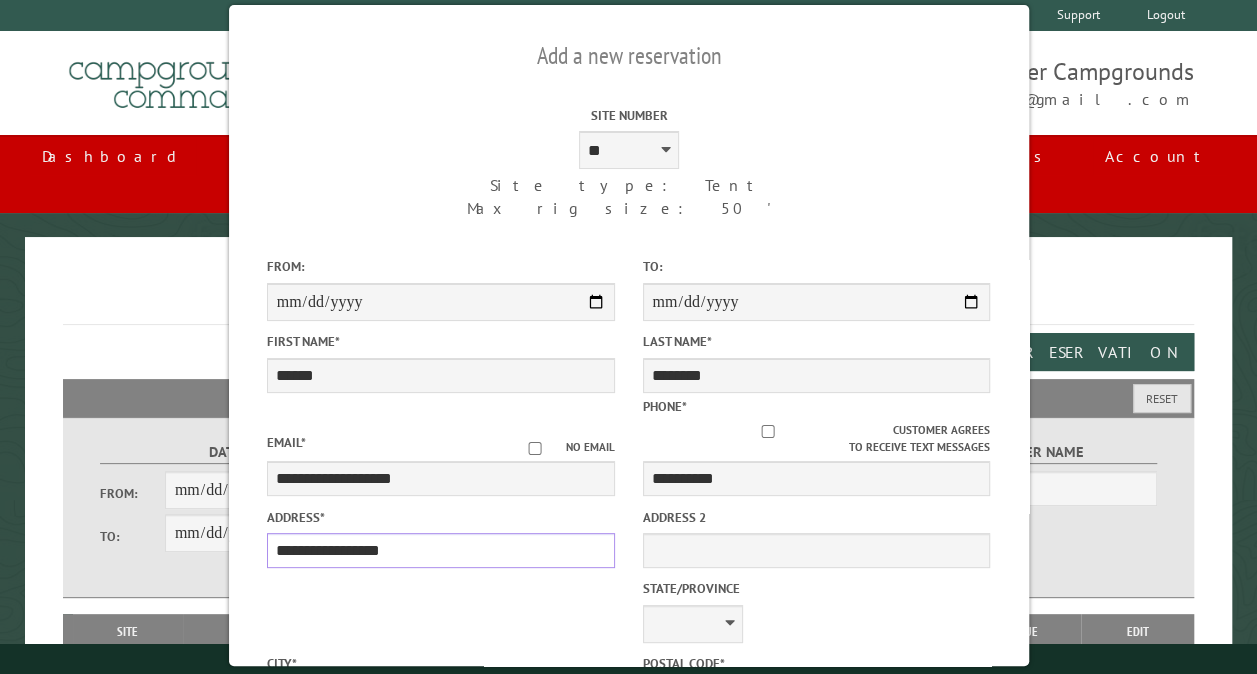 type on "**********" 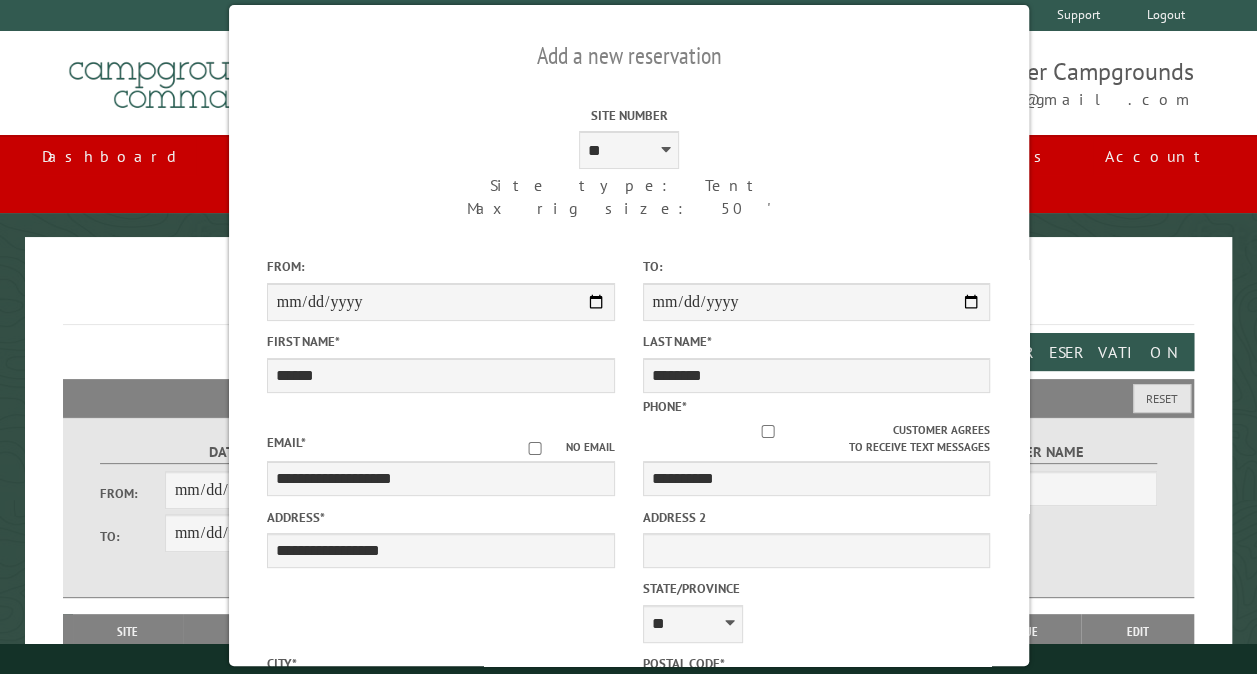 type on "*****" 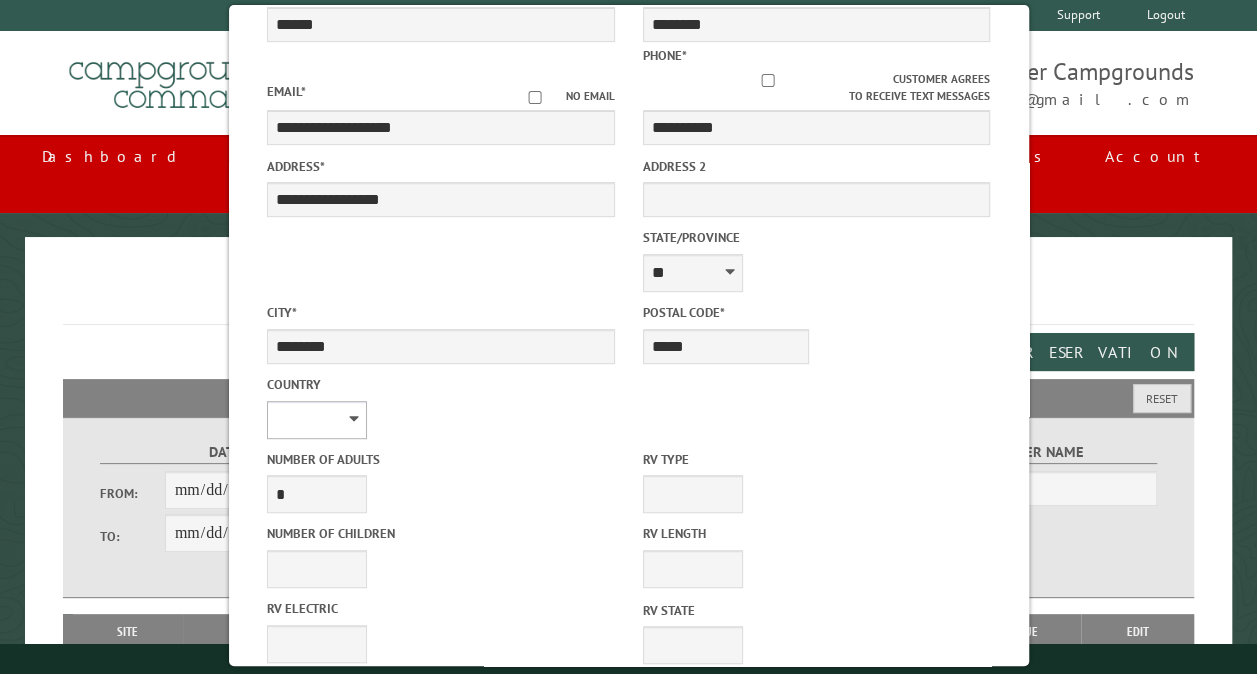 click on "**********" at bounding box center [316, 420] 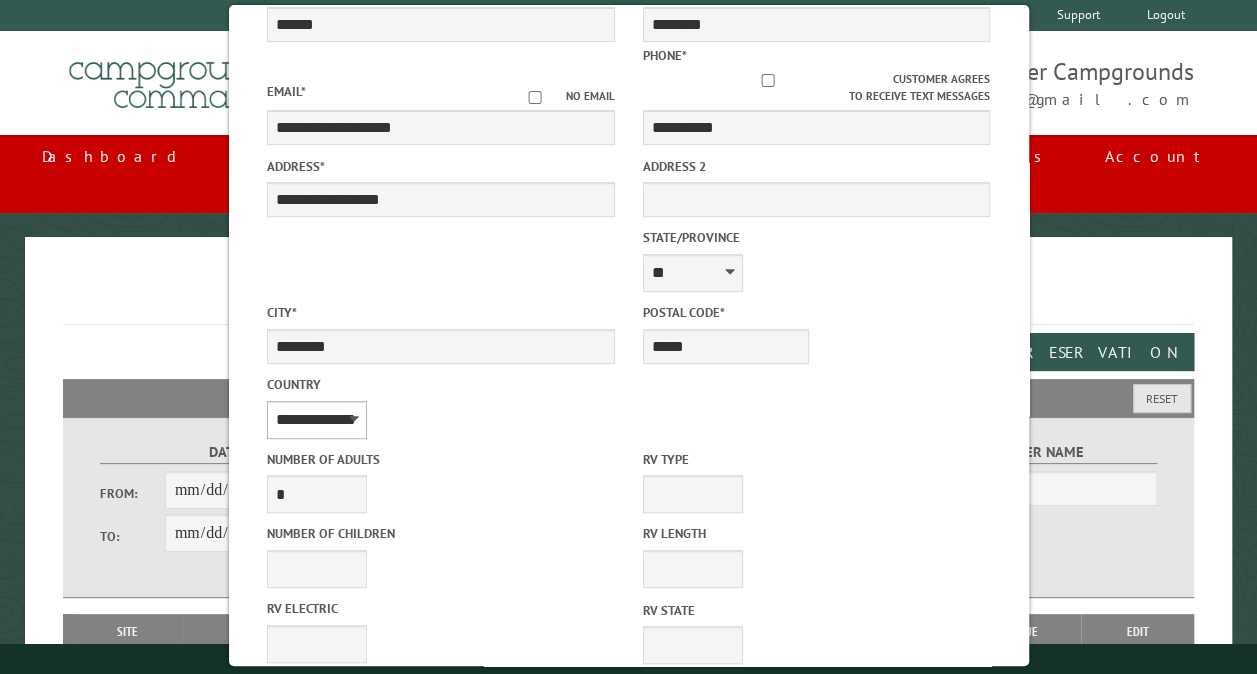 click on "**********" at bounding box center (316, 420) 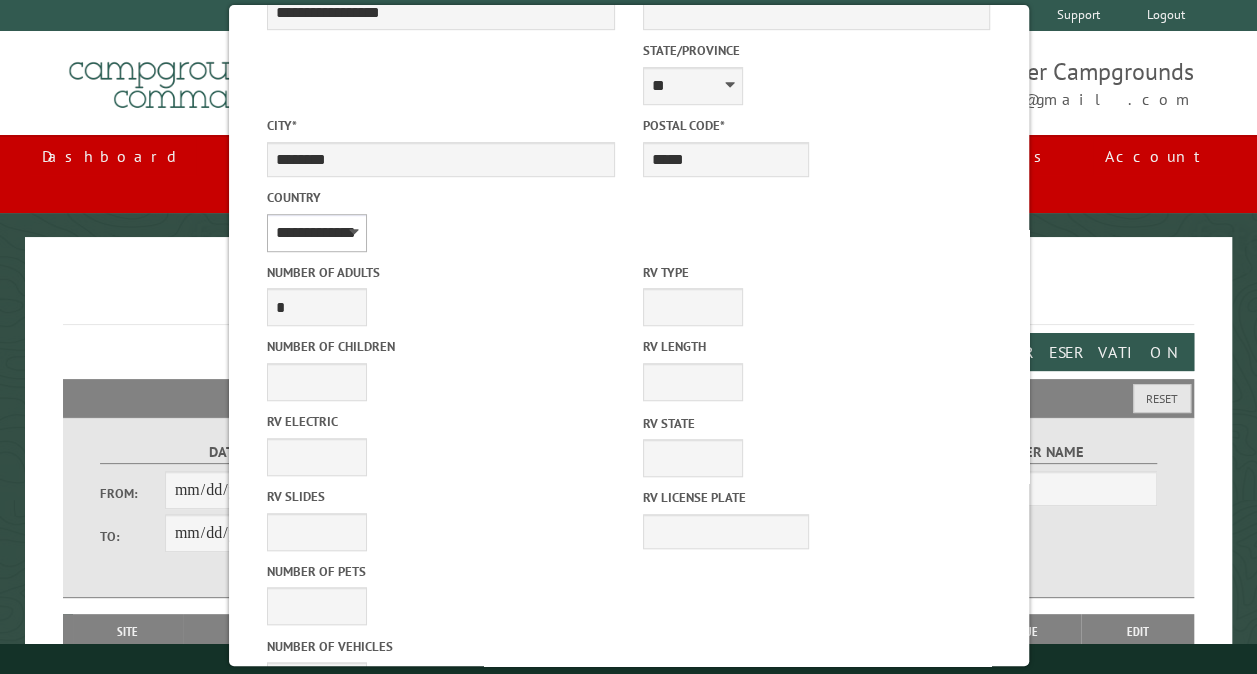 scroll, scrollTop: 555, scrollLeft: 0, axis: vertical 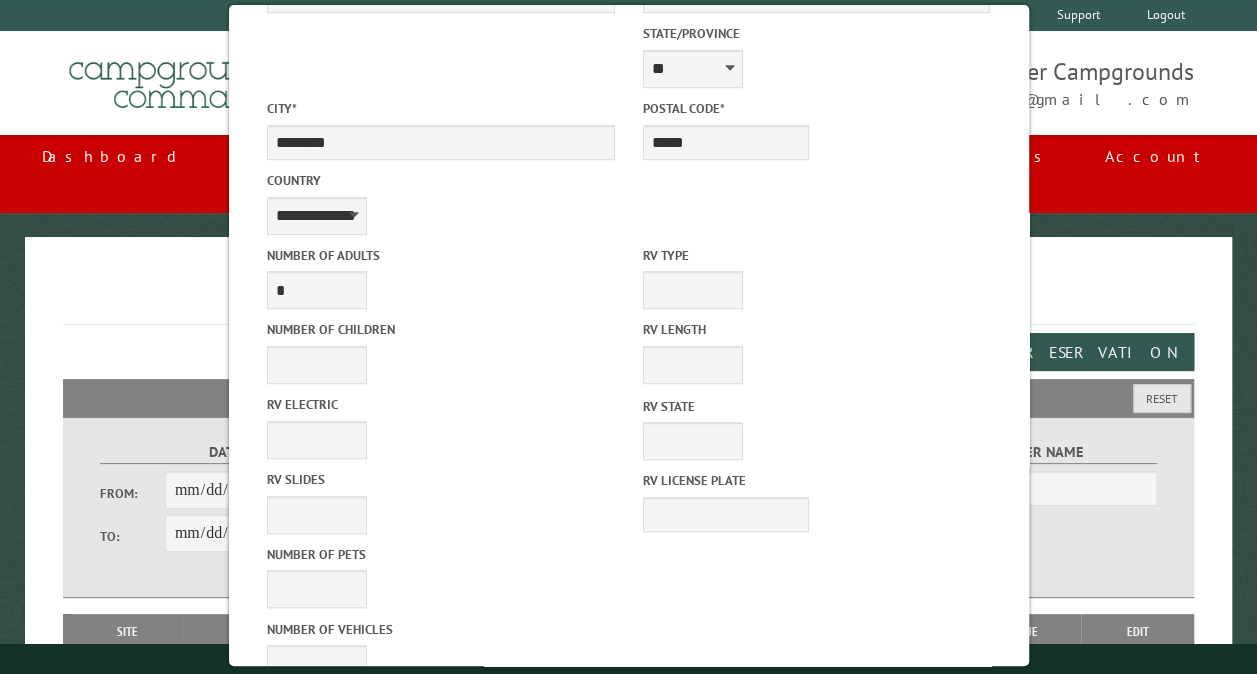 click on "Reserve Now" at bounding box center [538, 984] 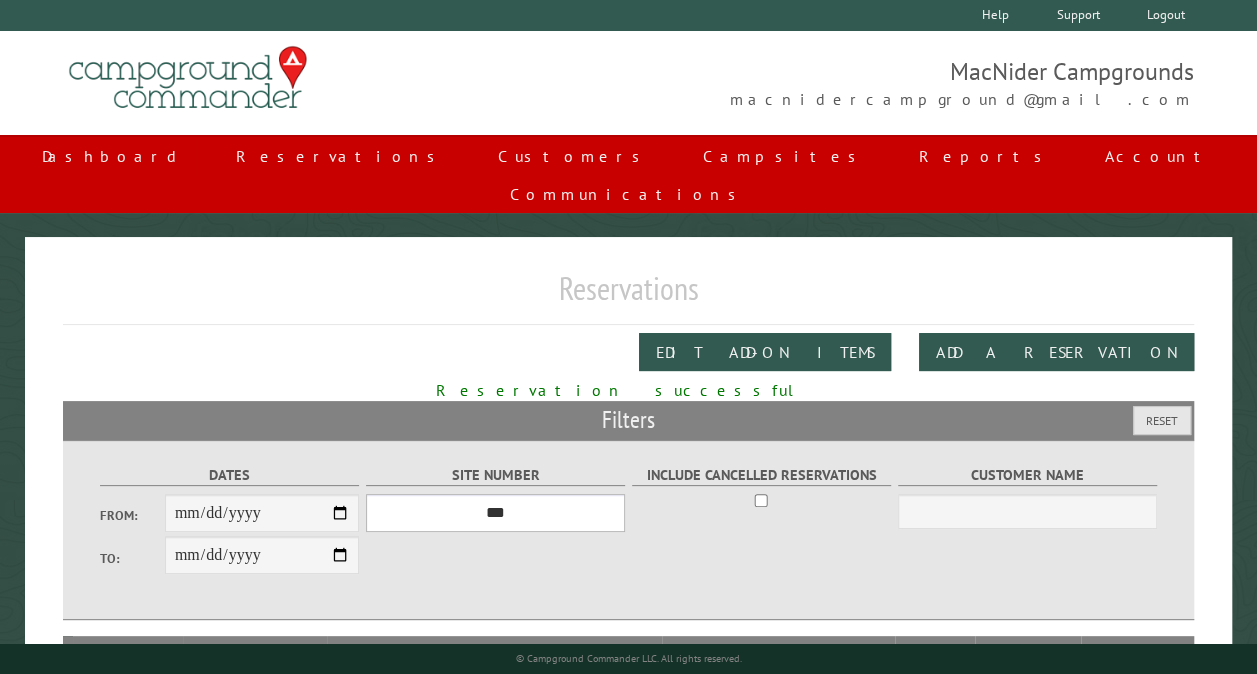 click on "*** ** ** ** ** ** ** ** ** ** *** *** *** *** ** ** ** ** ** ** ** ** ** *** *** ** ** ** ** ** ** ********* ** ** ** ** ** ** ** ** ** *** *** *** *** *** *** ** ** ** ** ** ** ** ** ** *** *** *** *** *** *** ** ** ** ** ** ** ** ** ** ** ** ** ** ** ** ** ** ** ** ** ** ** ** ** *** *** *** *** *** ***" at bounding box center [495, 513] 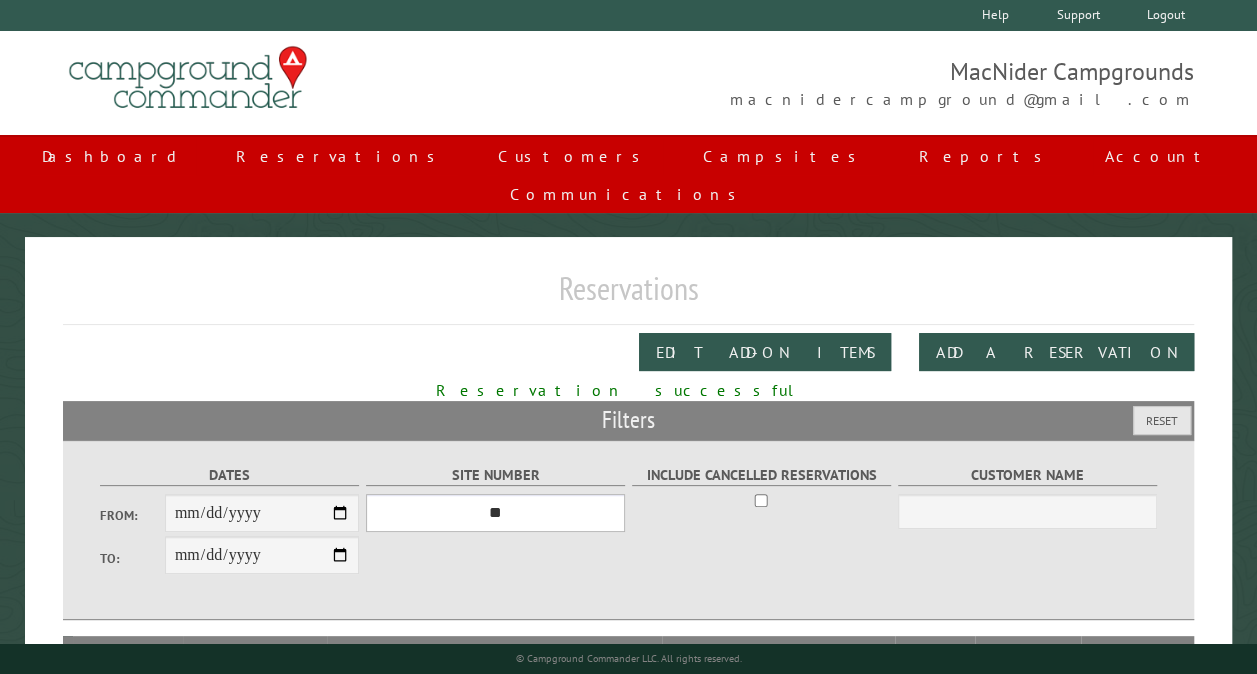 click on "*** ** ** ** ** ** ** ** ** ** *** *** *** *** ** ** ** ** ** ** ** ** ** *** *** ** ** ** ** ** ** ********* ** ** ** ** ** ** ** ** ** *** *** *** *** *** *** ** ** ** ** ** ** ** ** ** *** *** *** *** *** *** ** ** ** ** ** ** ** ** ** ** ** ** ** ** ** ** ** ** ** ** ** ** ** ** *** *** *** *** *** ***" at bounding box center [495, 513] 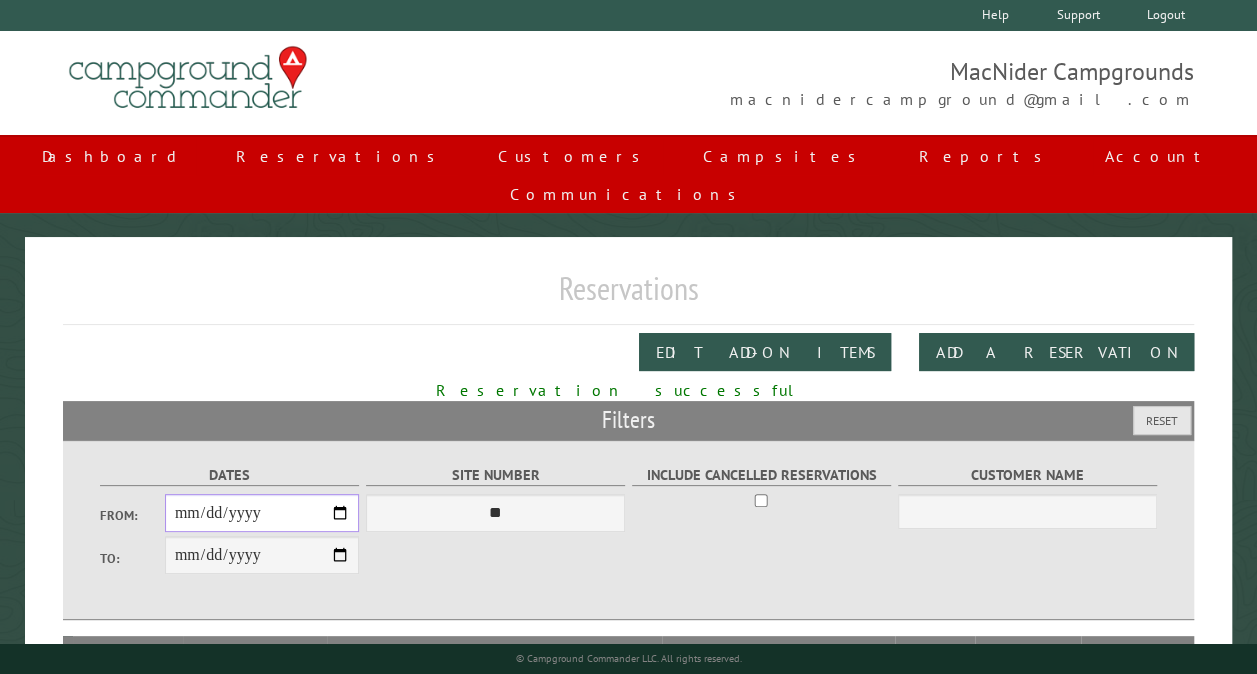 click on "From:" at bounding box center (262, 513) 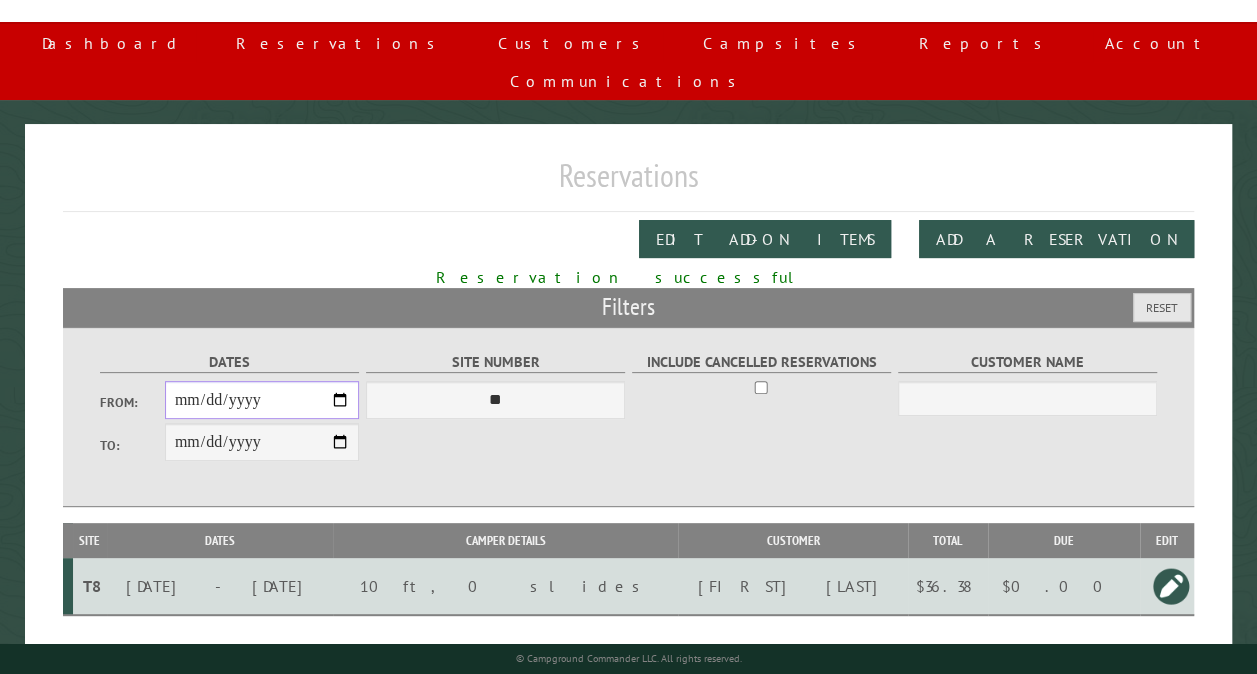 scroll, scrollTop: 121, scrollLeft: 0, axis: vertical 